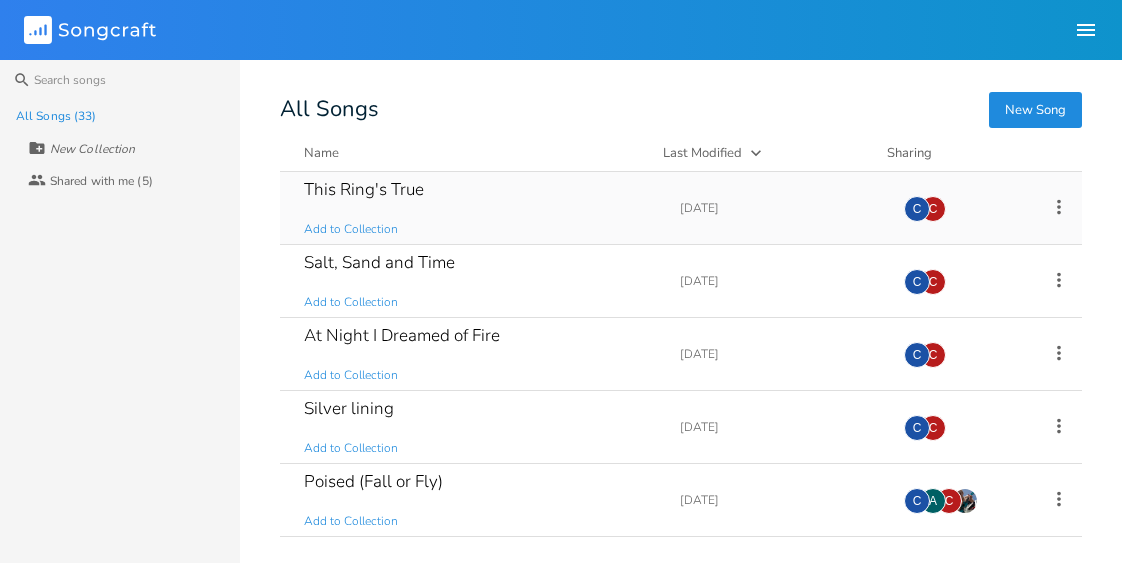 scroll, scrollTop: 0, scrollLeft: 0, axis: both 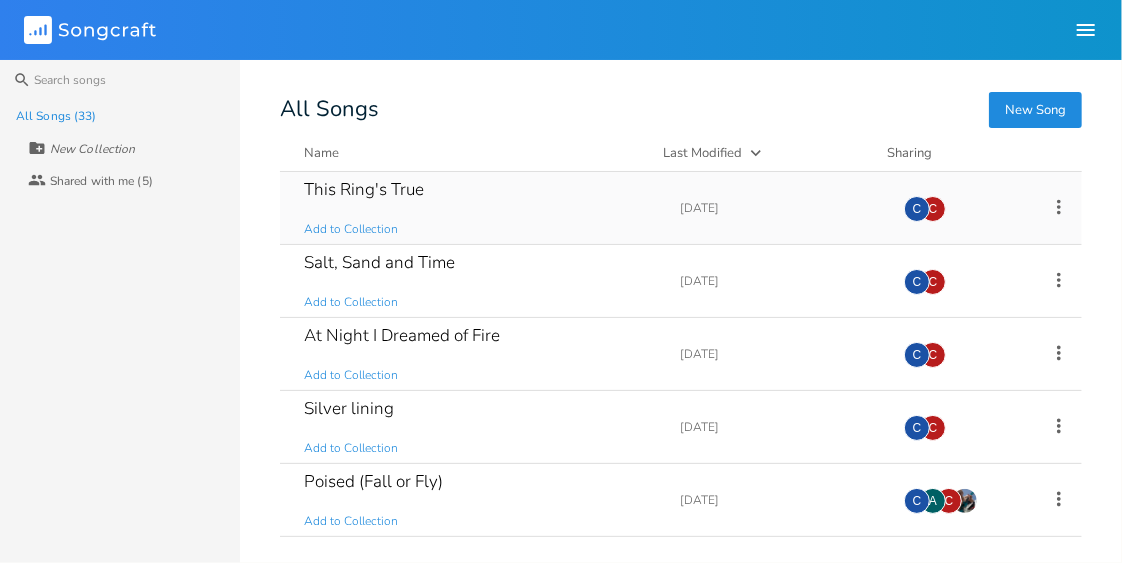 click on "This Ring's True" at bounding box center [364, 189] 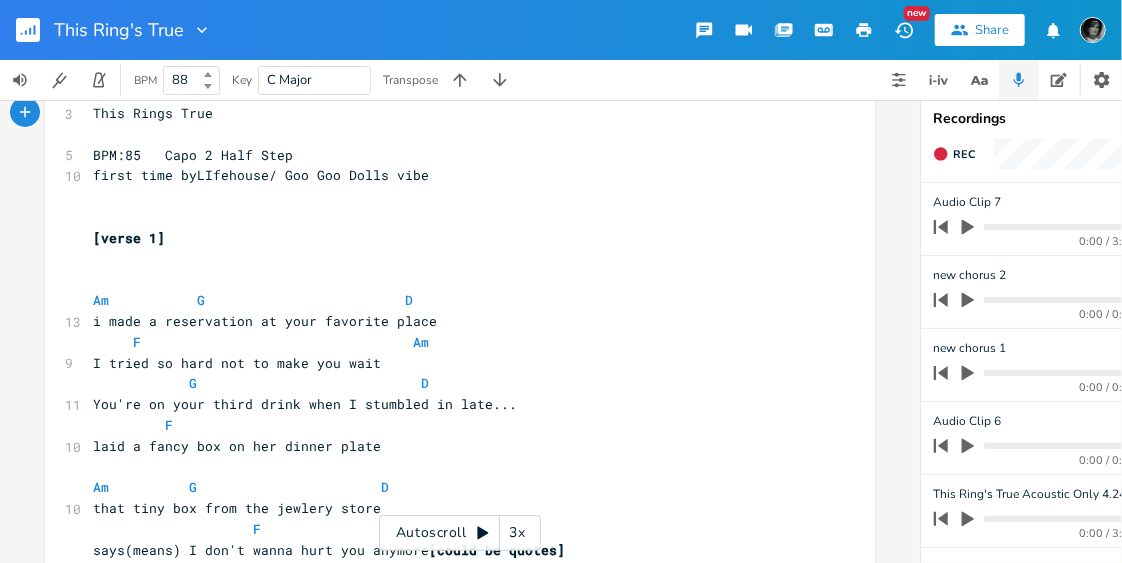 scroll, scrollTop: 62, scrollLeft: 0, axis: vertical 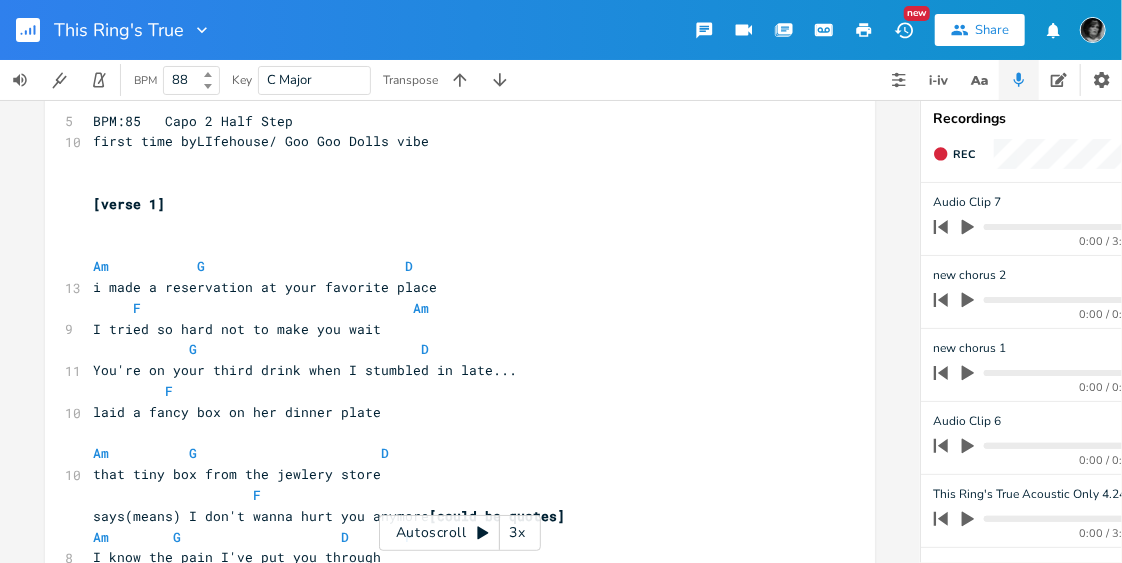 click 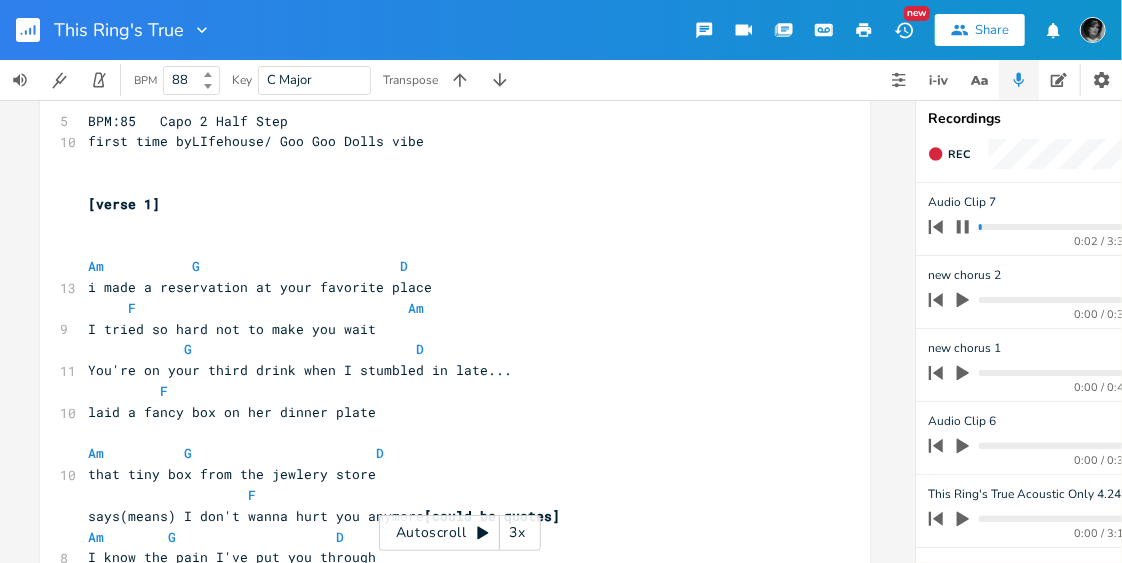 scroll, scrollTop: 0, scrollLeft: 6, axis: horizontal 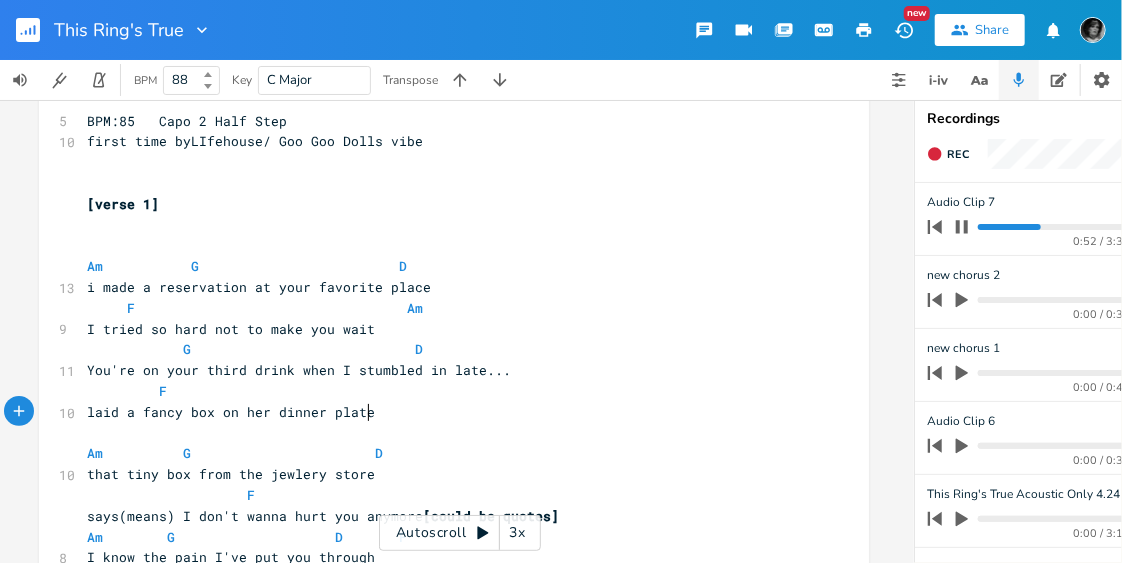 drag, startPoint x: 819, startPoint y: 555, endPoint x: 585, endPoint y: 413, distance: 273.71518 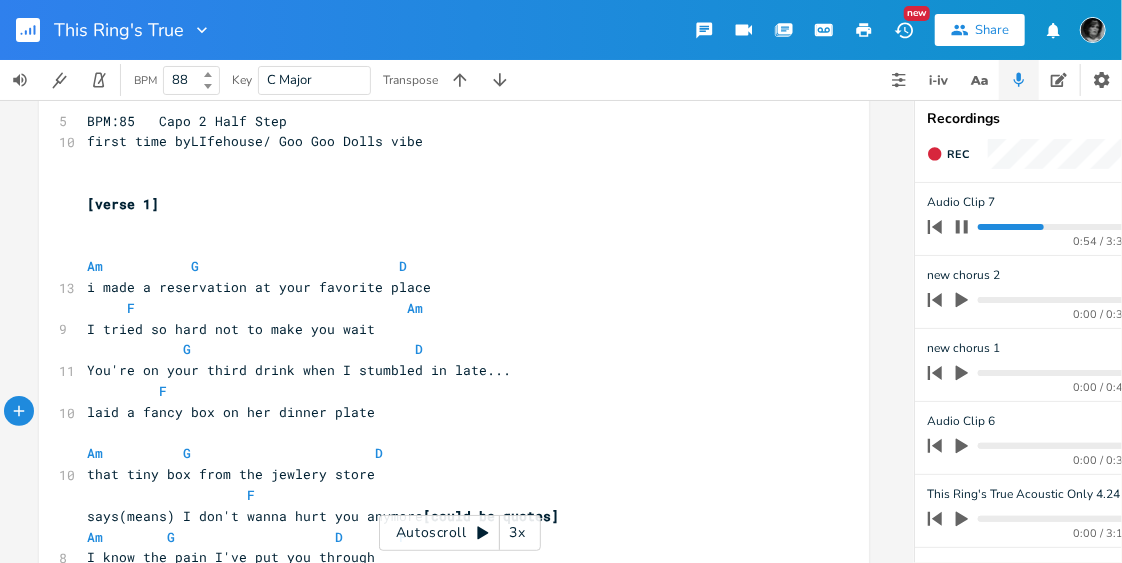 click 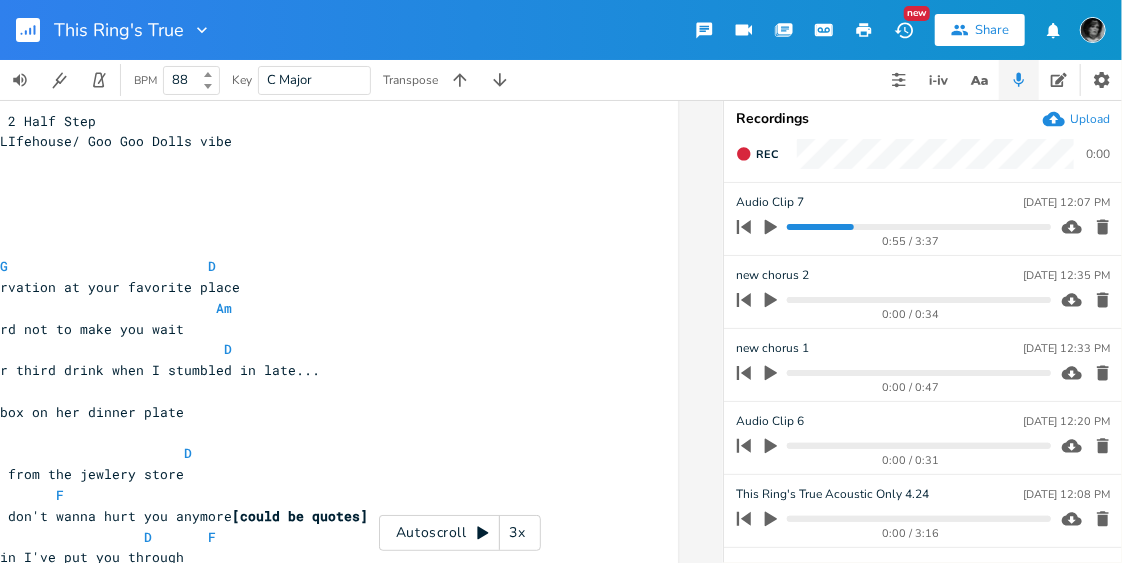 scroll, scrollTop: 0, scrollLeft: 198, axis: horizontal 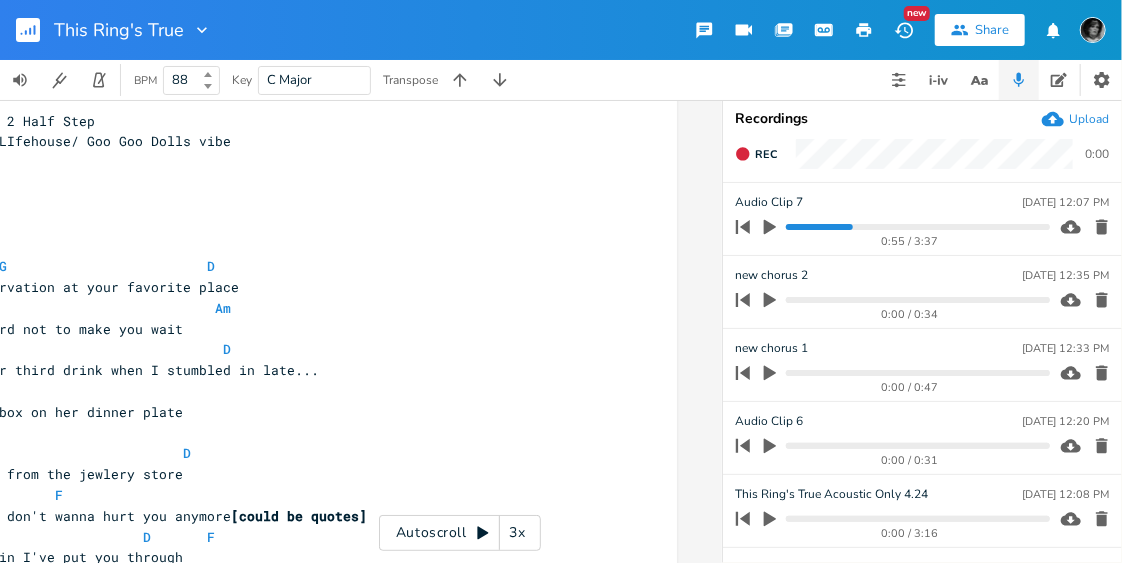 click 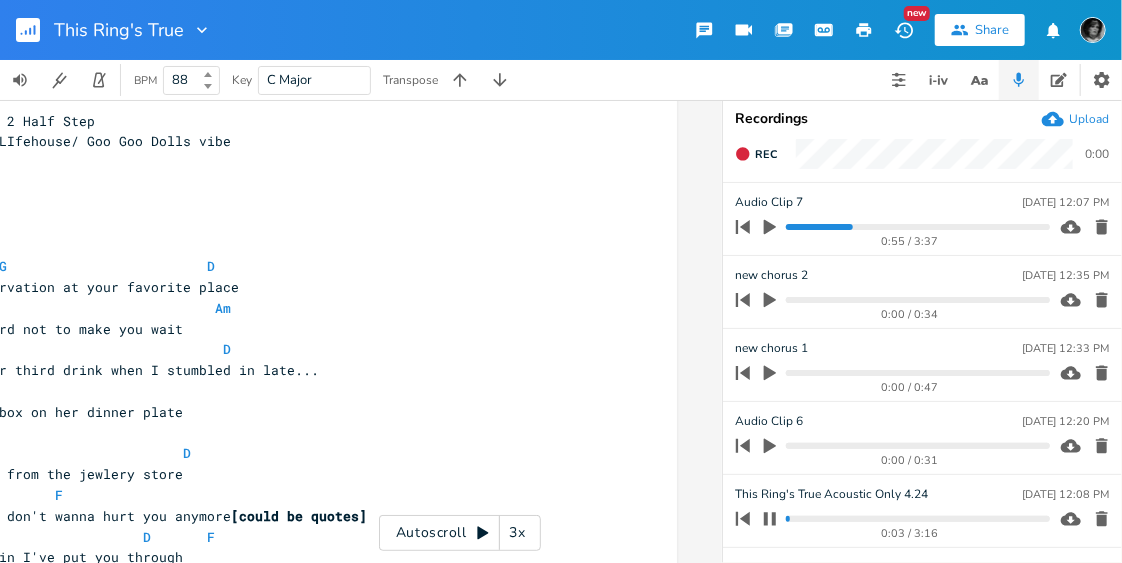 drag, startPoint x: 768, startPoint y: 514, endPoint x: 605, endPoint y: 557, distance: 168.57639 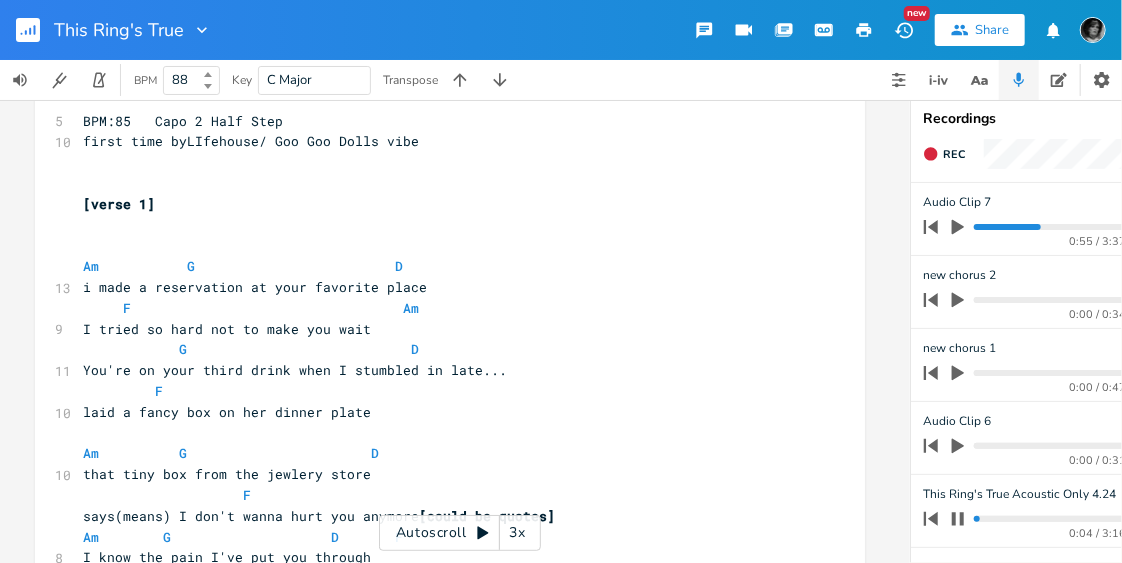 scroll, scrollTop: 0, scrollLeft: 0, axis: both 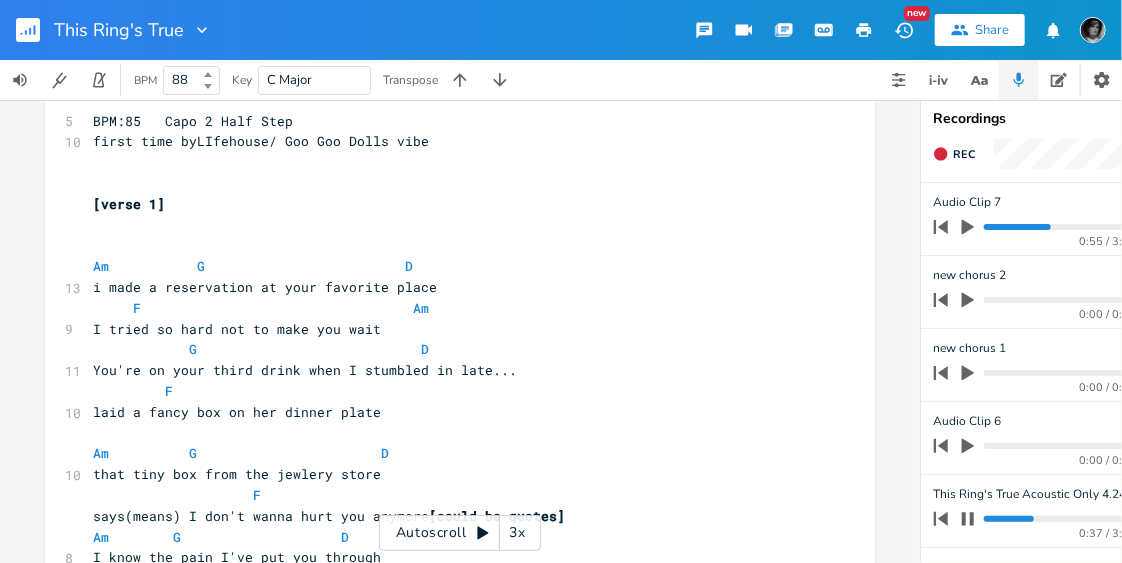 click at bounding box center (1115, 519) 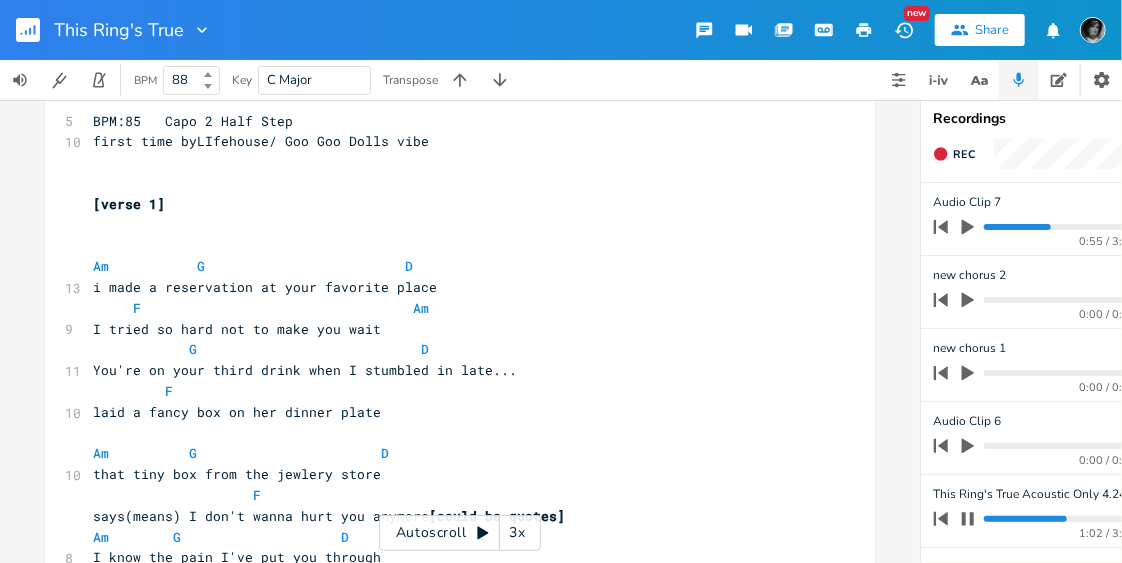 click 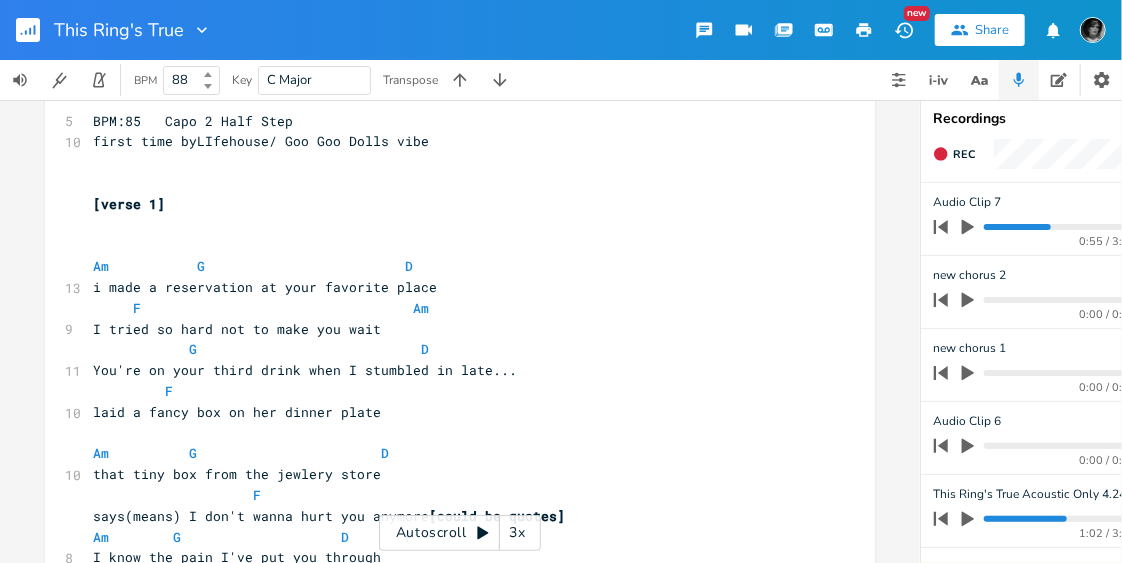 click 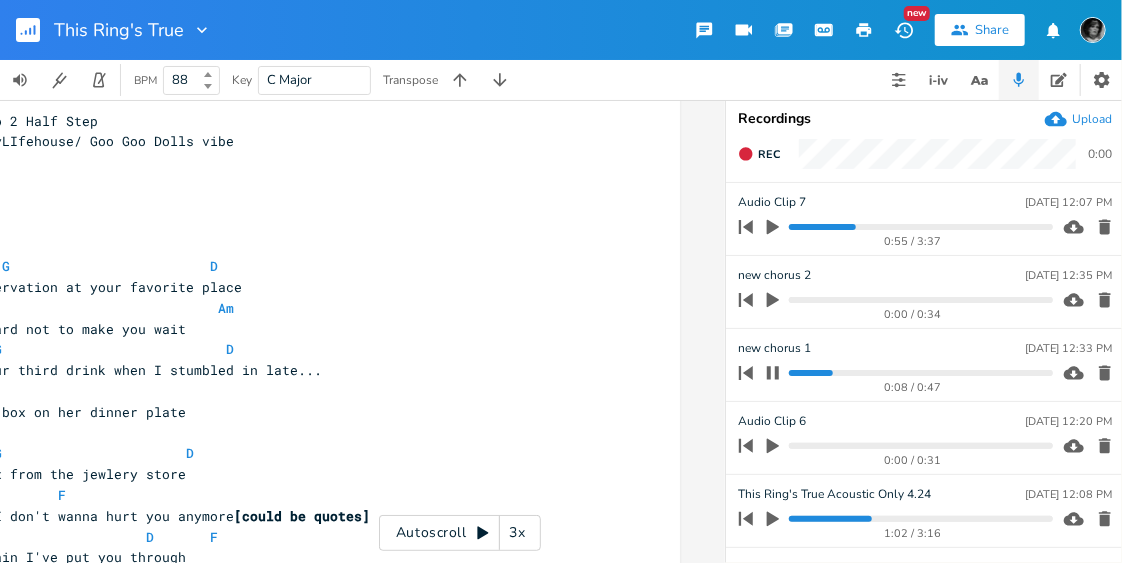 scroll, scrollTop: 0, scrollLeft: 198, axis: horizontal 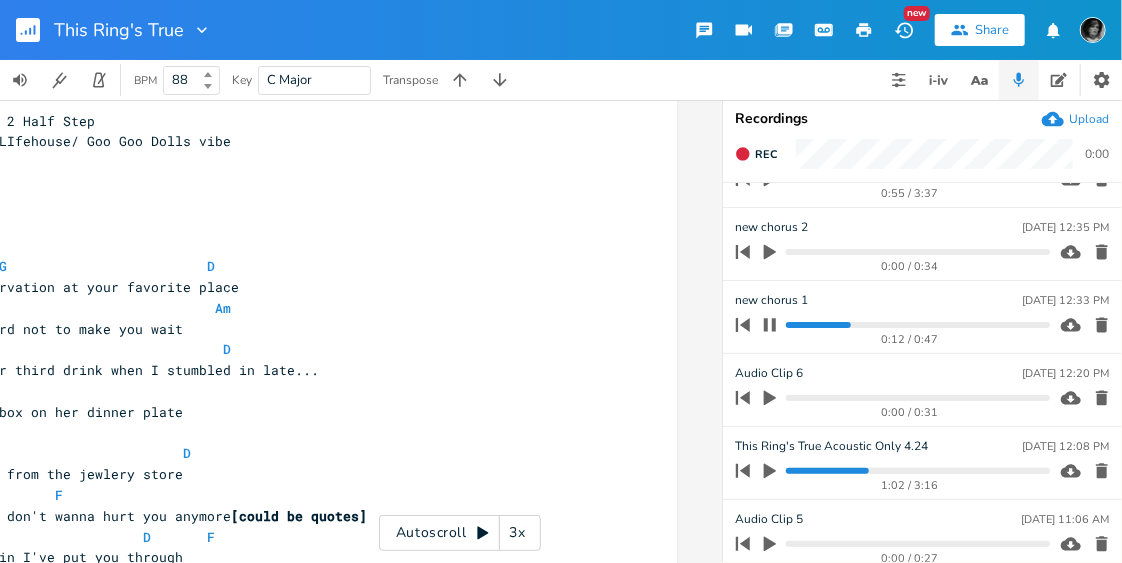 click 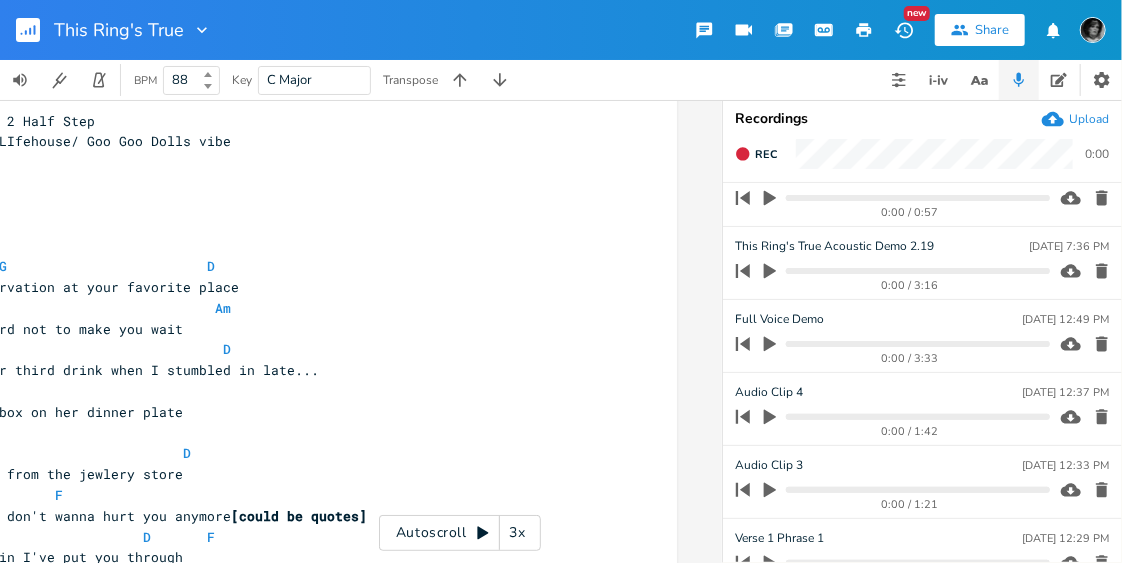scroll, scrollTop: 477, scrollLeft: 0, axis: vertical 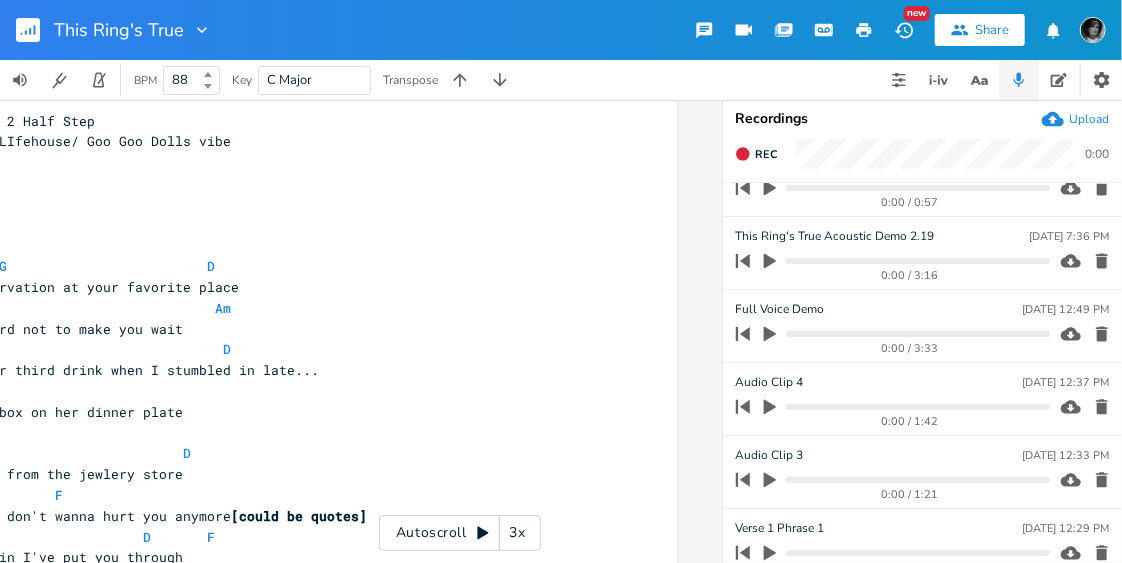 click 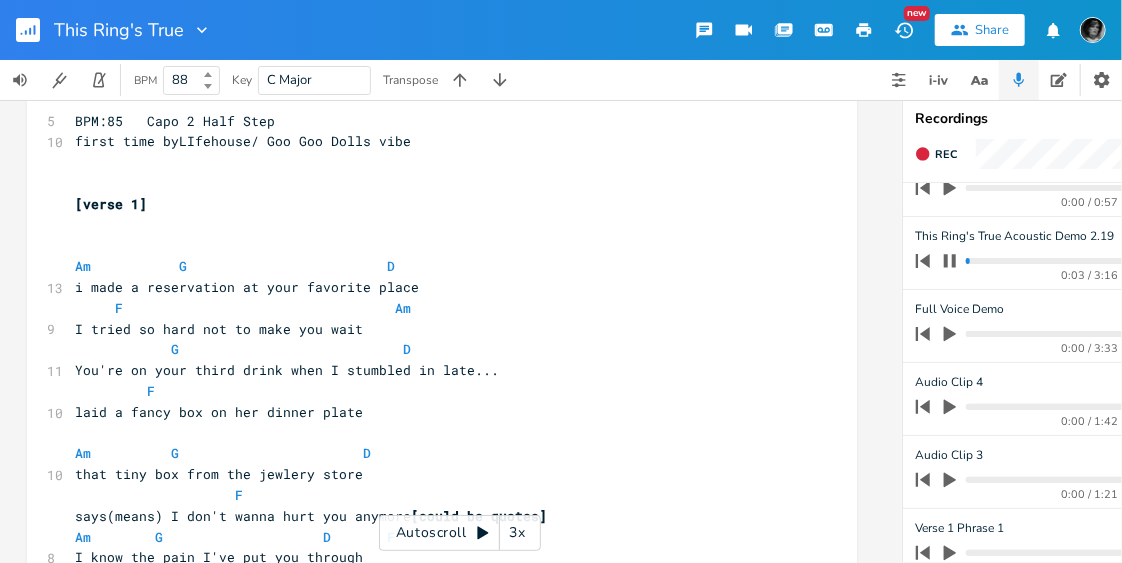 scroll, scrollTop: 0, scrollLeft: 0, axis: both 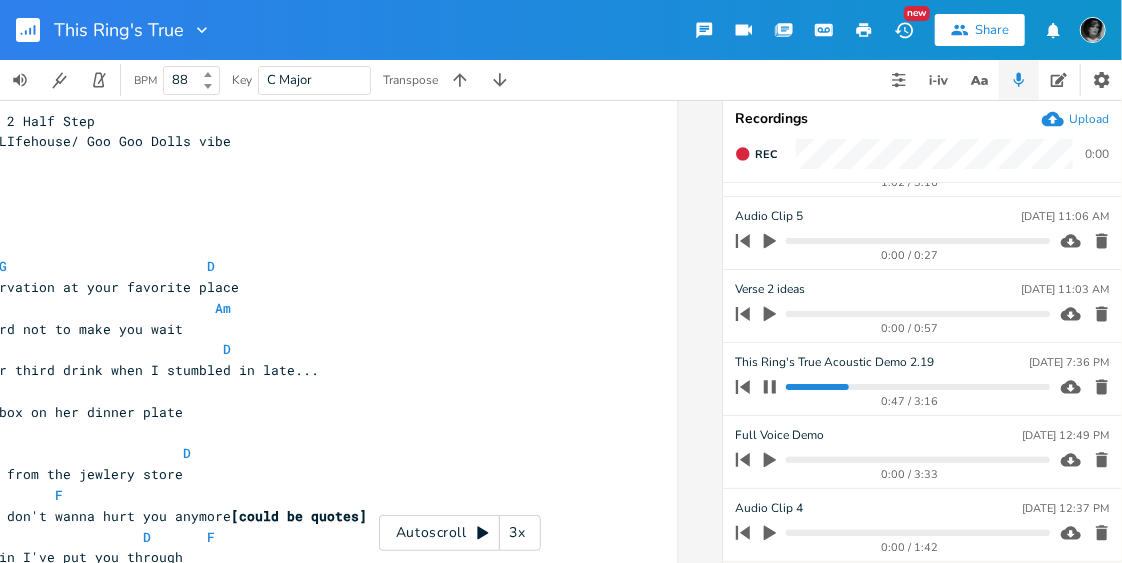 click 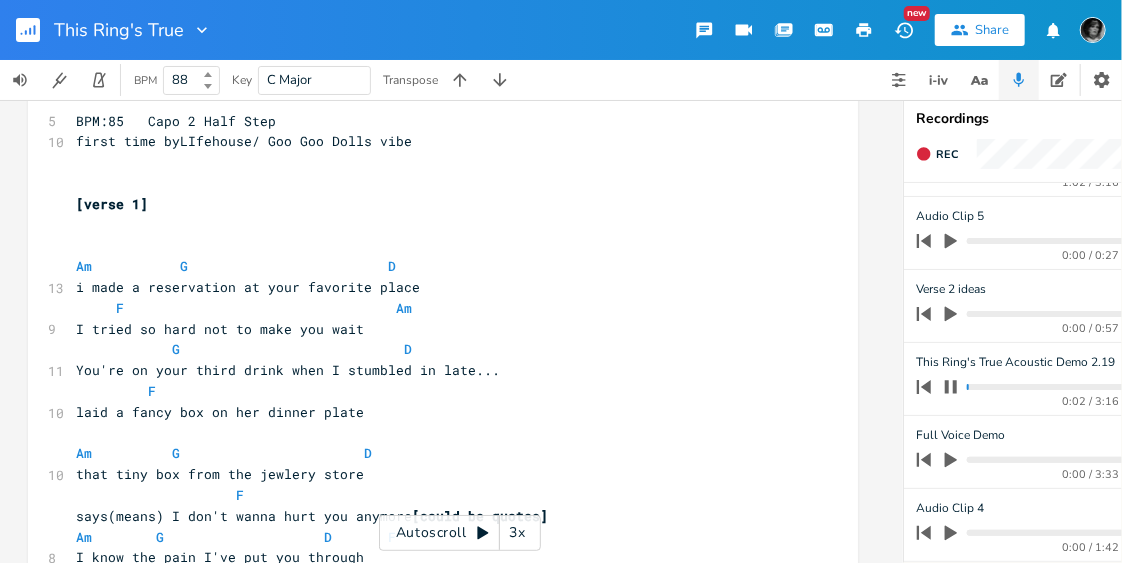scroll, scrollTop: 0, scrollLeft: 0, axis: both 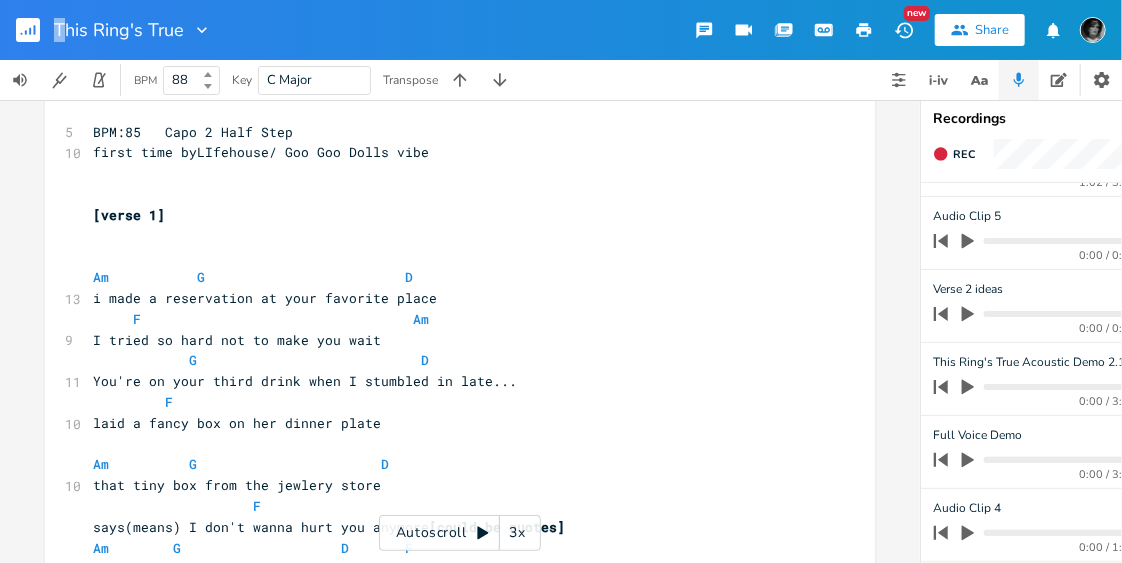 drag, startPoint x: 65, startPoint y: 56, endPoint x: 41, endPoint y: 46, distance: 26 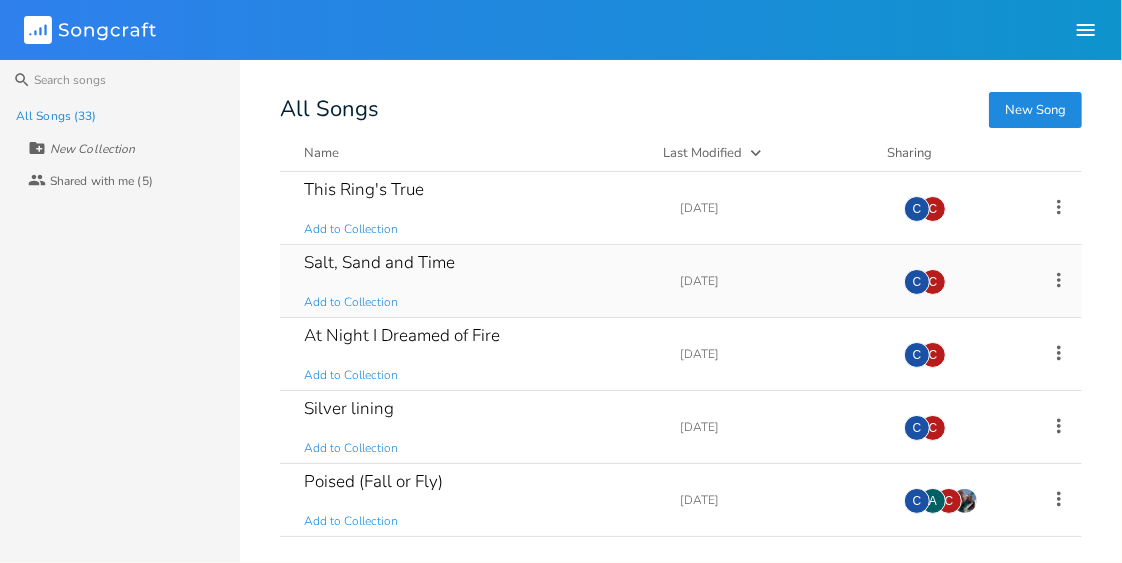 click on "Salt, Sand and Time" at bounding box center (379, 262) 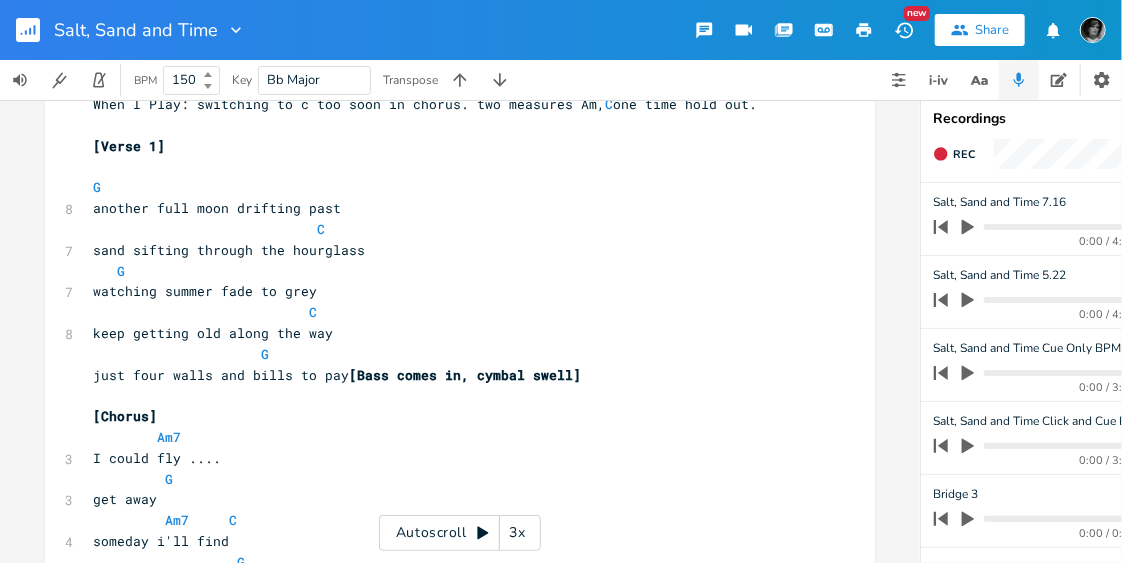 scroll, scrollTop: 150, scrollLeft: 0, axis: vertical 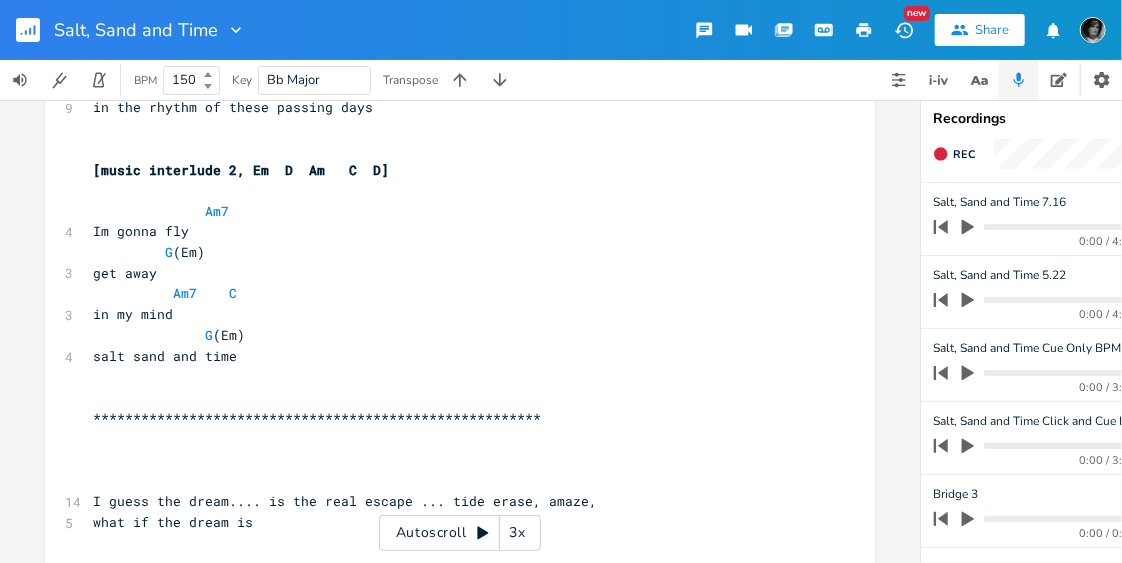 click 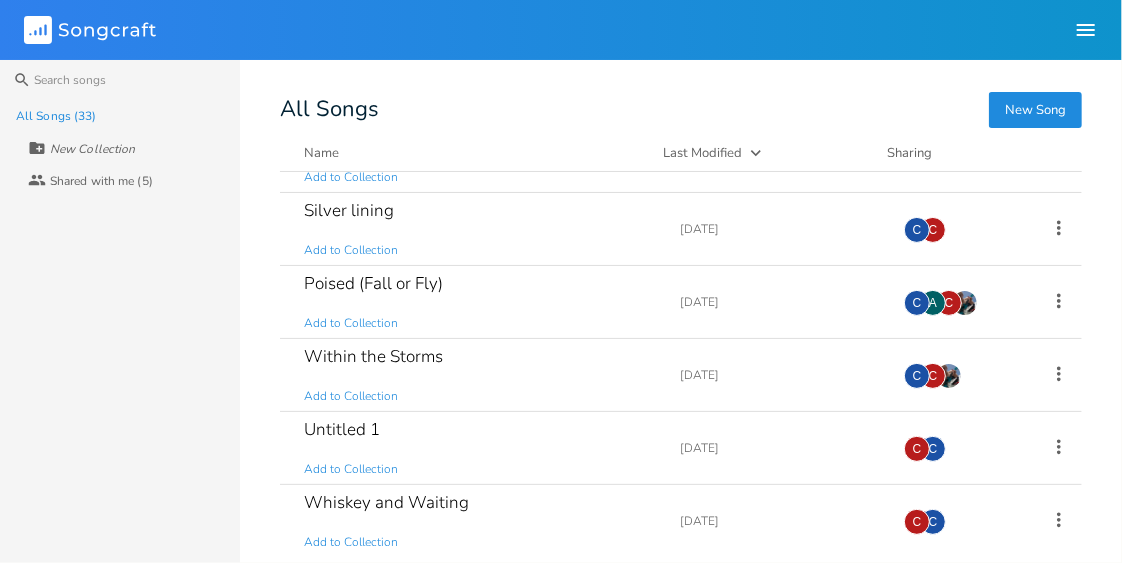 scroll, scrollTop: 202, scrollLeft: 0, axis: vertical 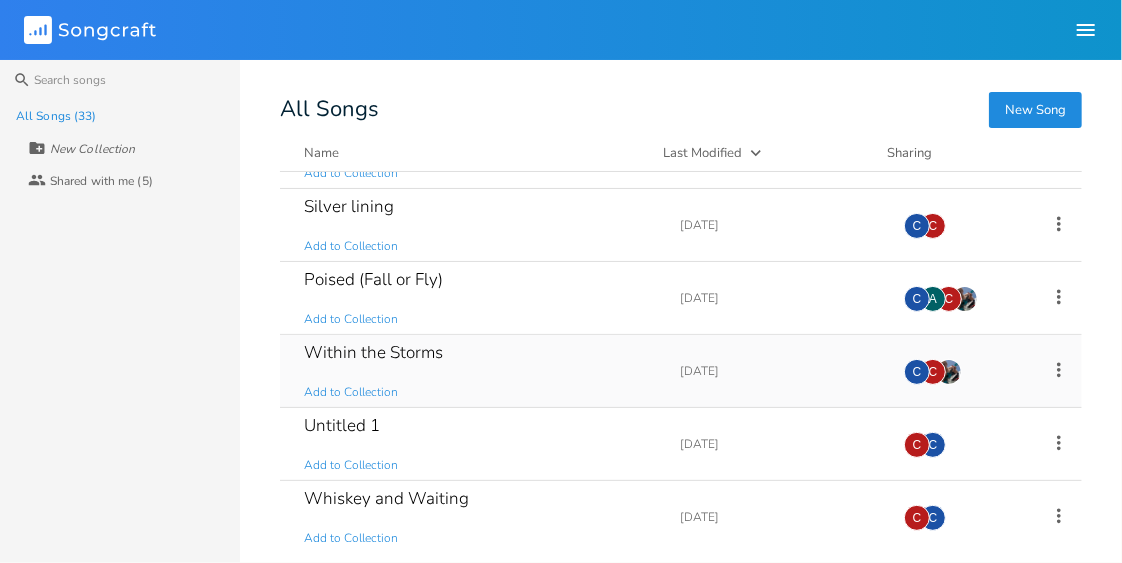 click on "Within the Storms" at bounding box center (373, 352) 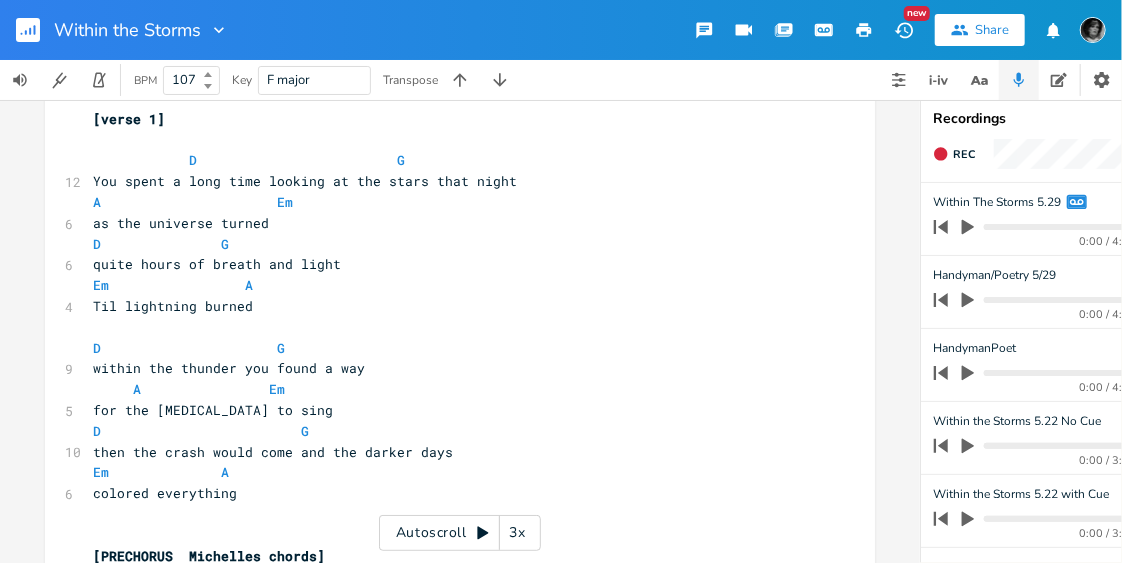 scroll, scrollTop: 250, scrollLeft: 0, axis: vertical 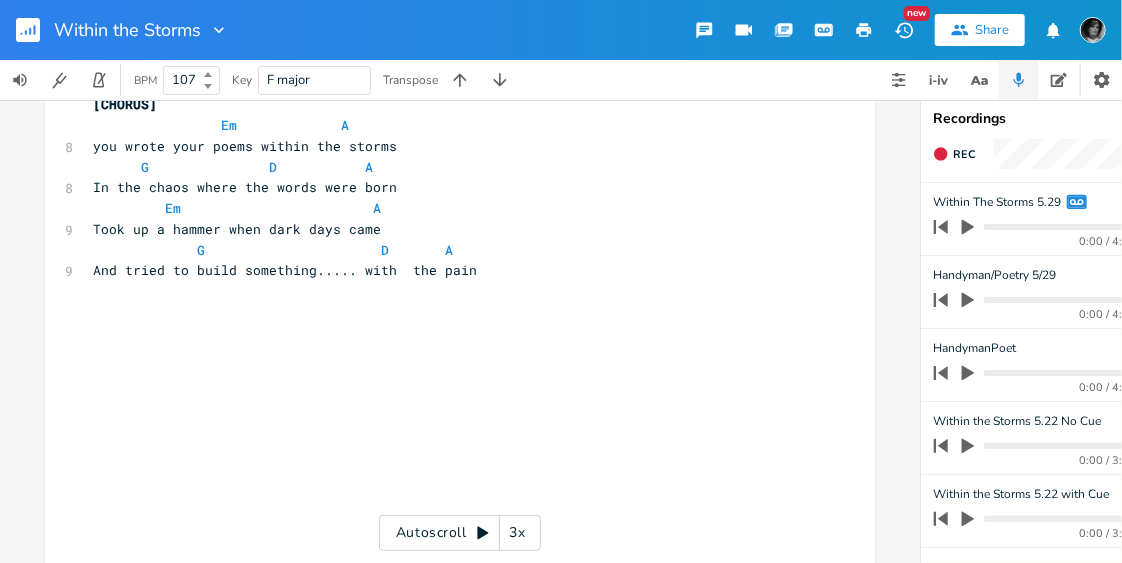 click 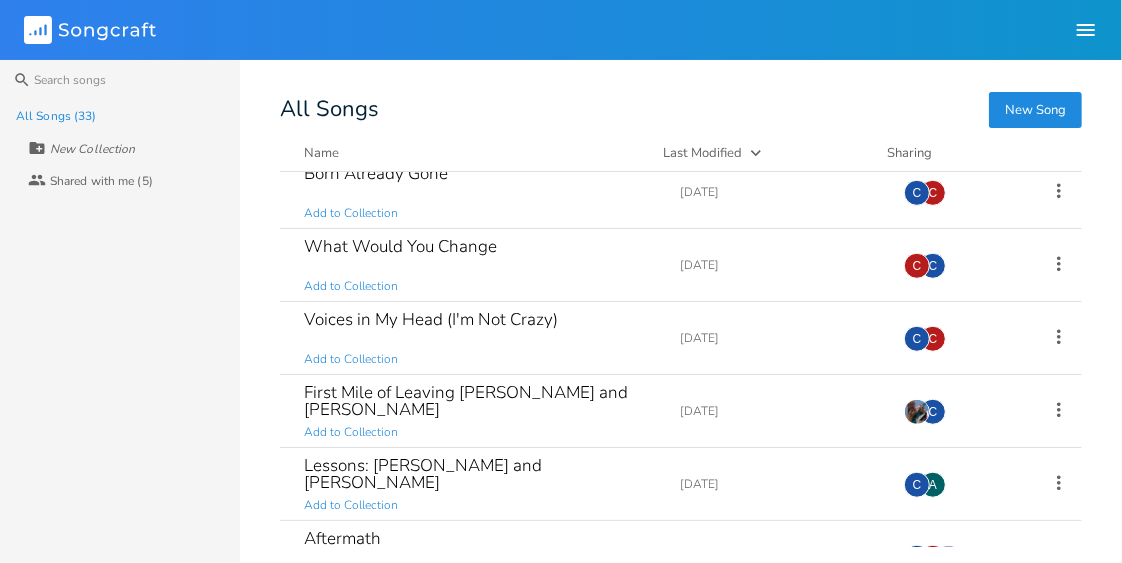 scroll, scrollTop: 610, scrollLeft: 0, axis: vertical 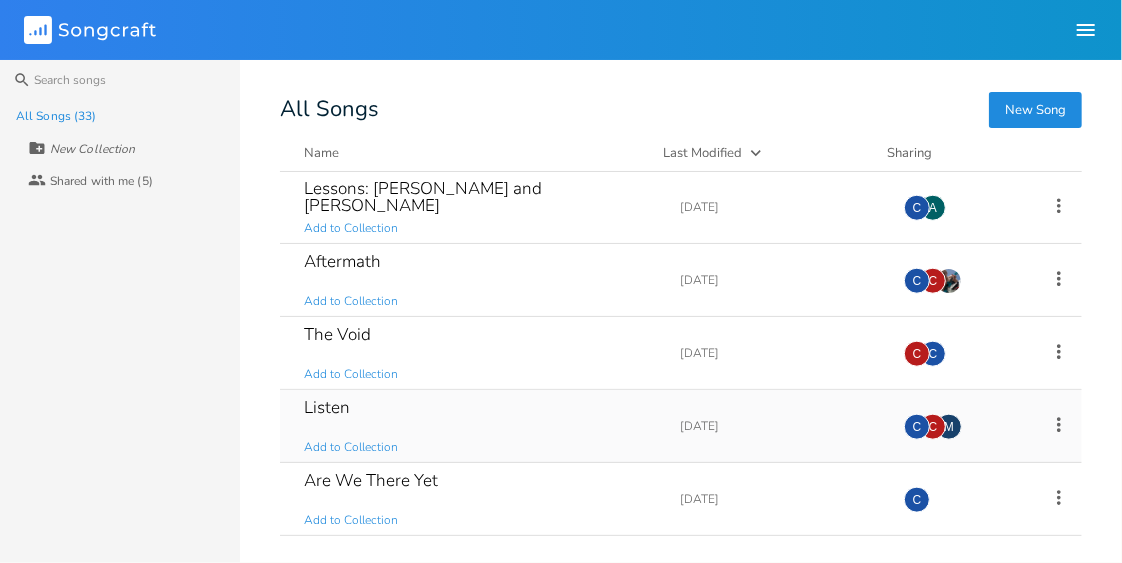 click on "Listen" at bounding box center (327, 407) 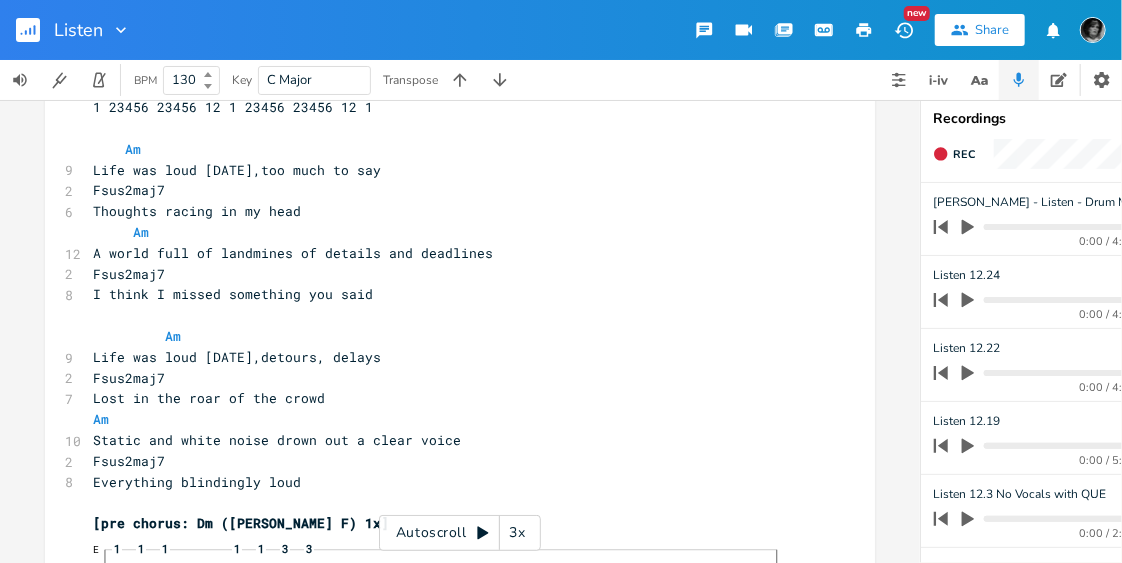 scroll, scrollTop: 266, scrollLeft: 0, axis: vertical 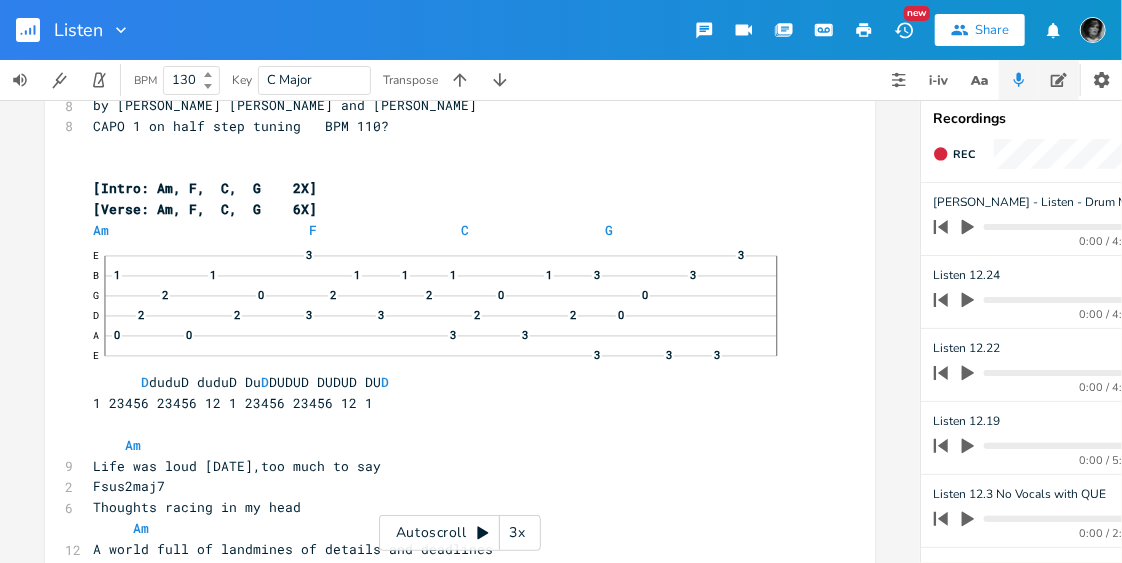 click 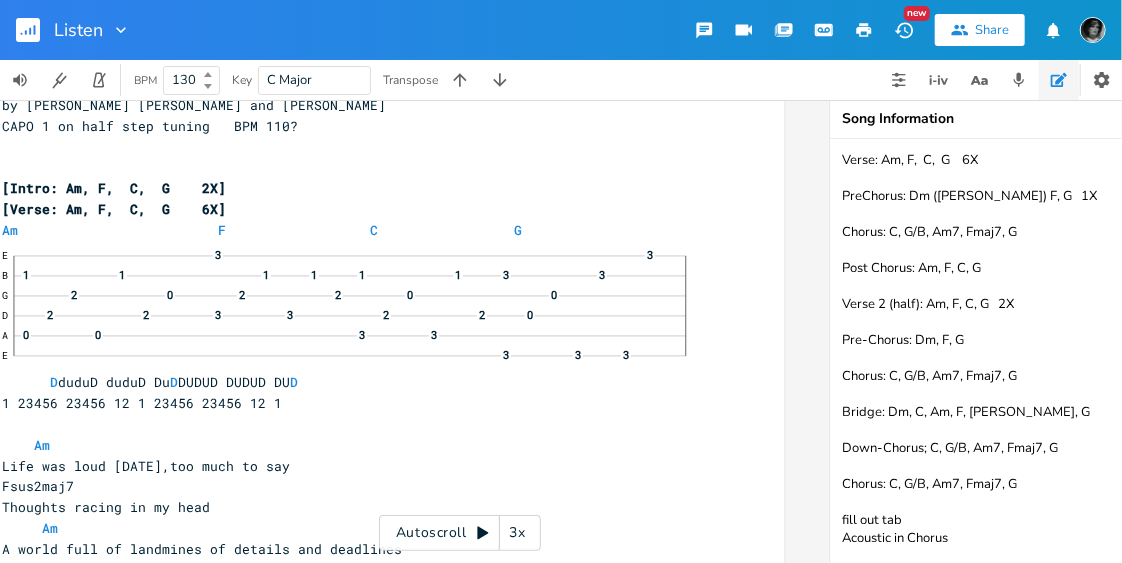 scroll, scrollTop: 0, scrollLeft: 92, axis: horizontal 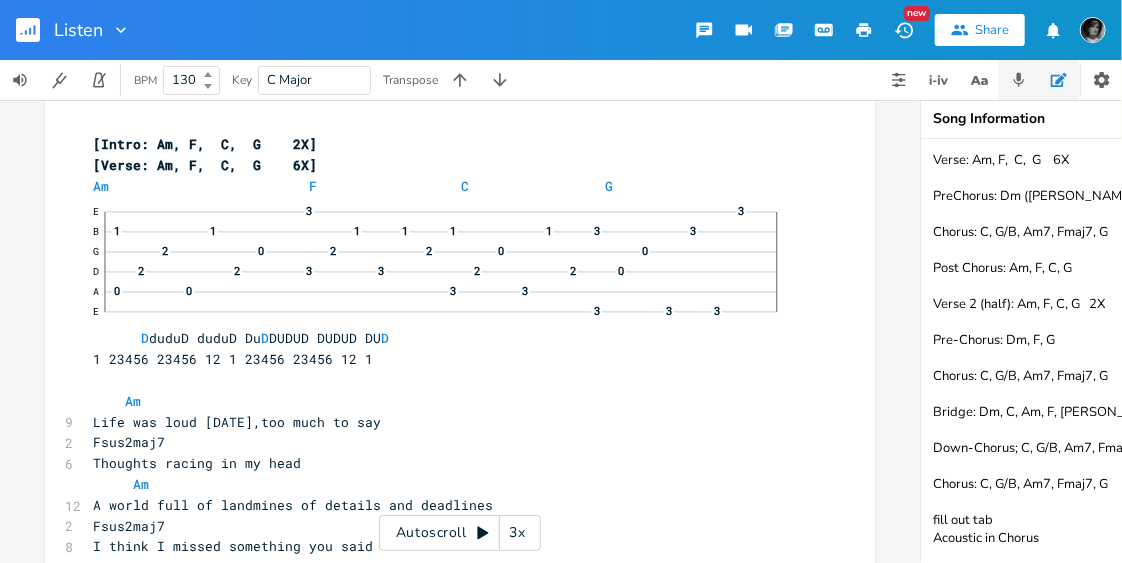 click 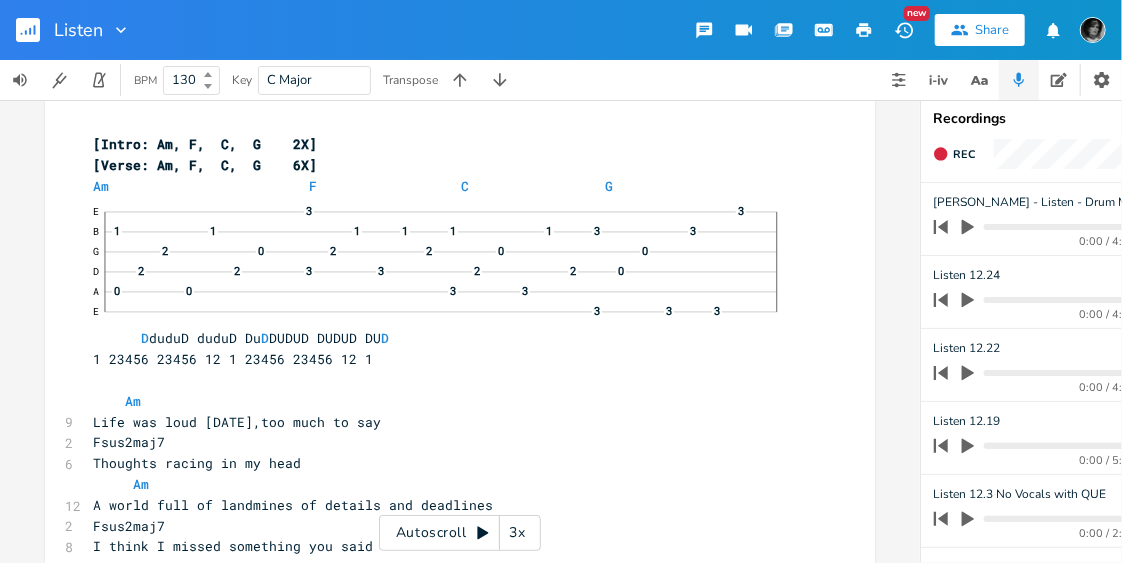 click 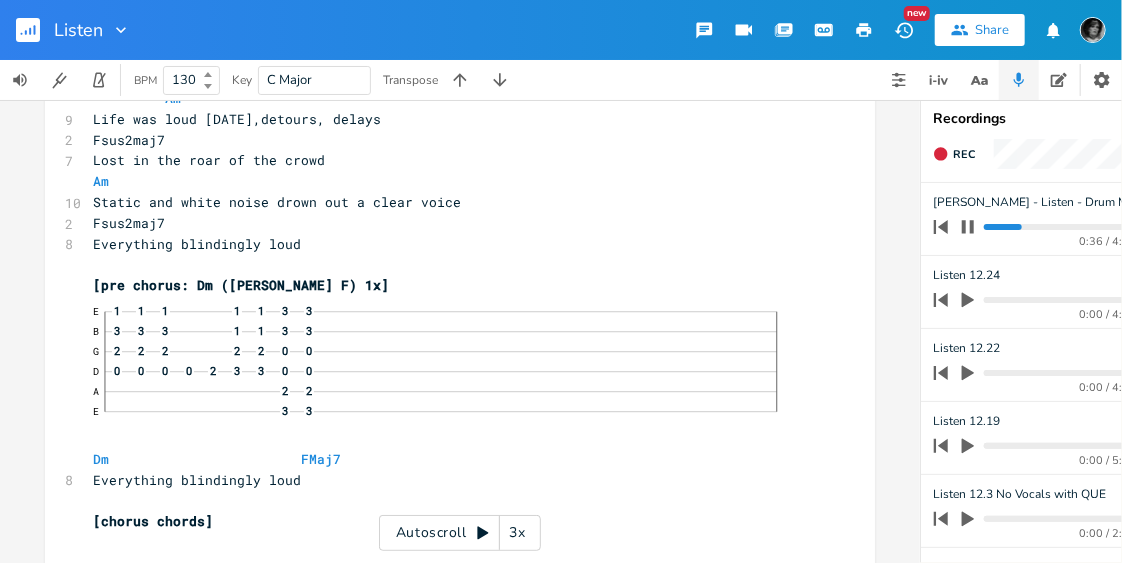 scroll, scrollTop: 667, scrollLeft: 0, axis: vertical 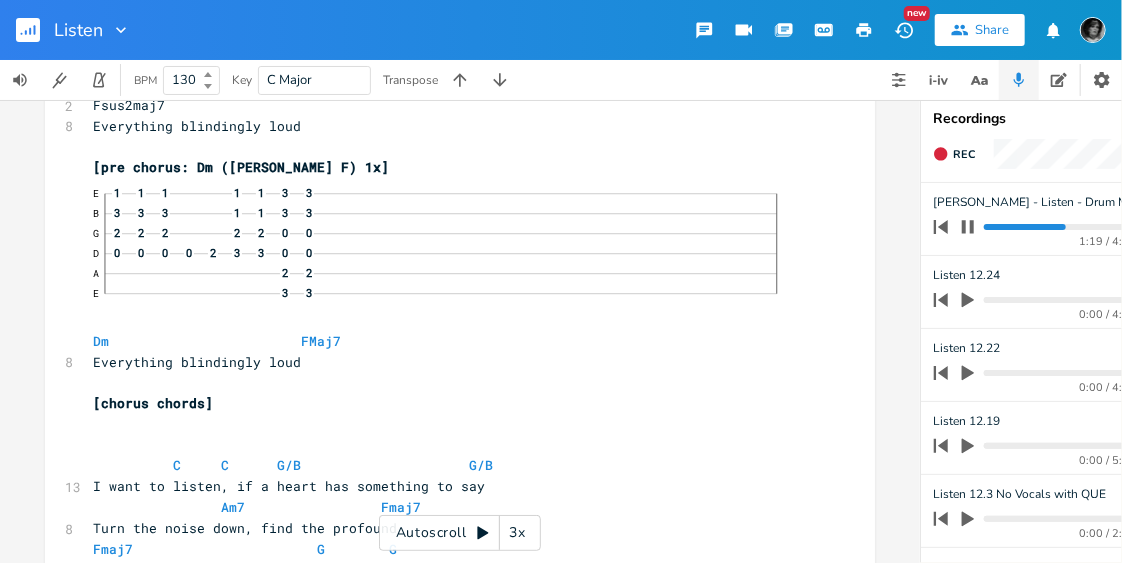 click 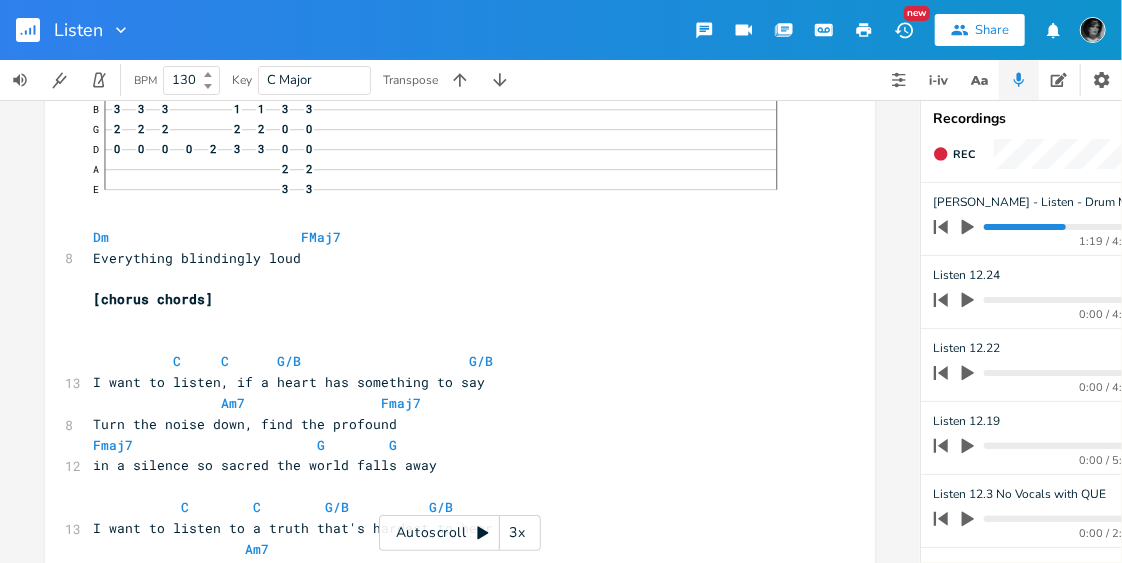 scroll, scrollTop: 860, scrollLeft: 0, axis: vertical 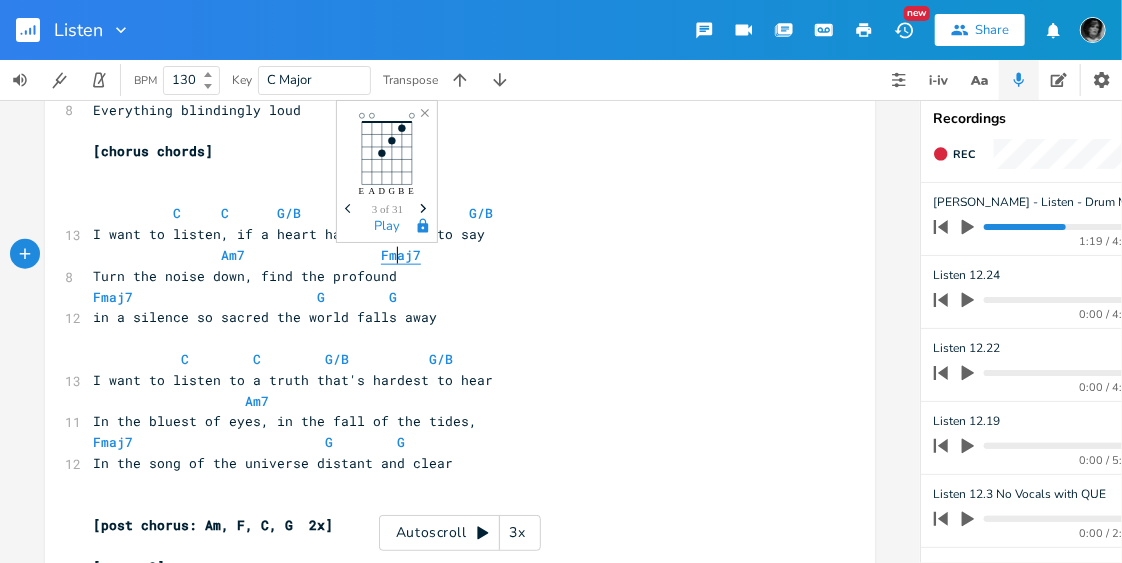 click on "Fmaj7" at bounding box center (401, 255) 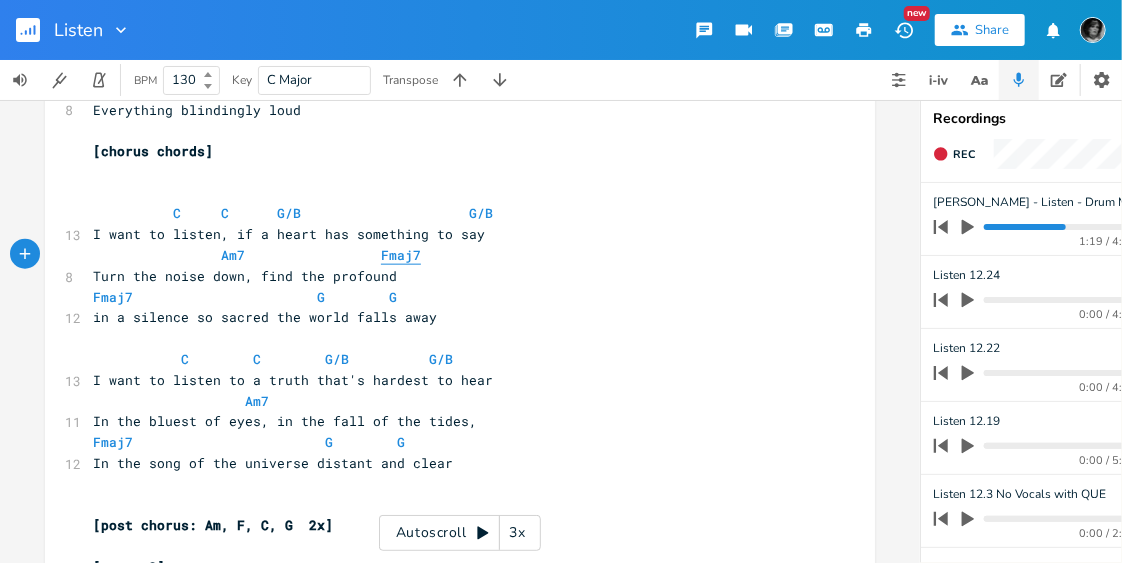 click on "Fmaj7" at bounding box center [401, 255] 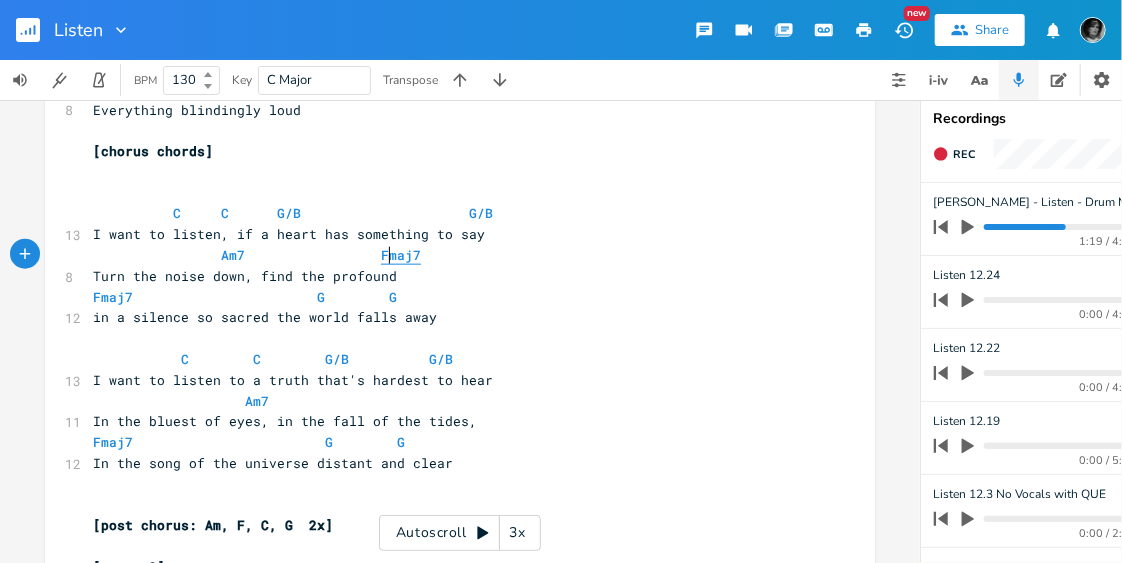 click on "Fmaj7" at bounding box center (401, 255) 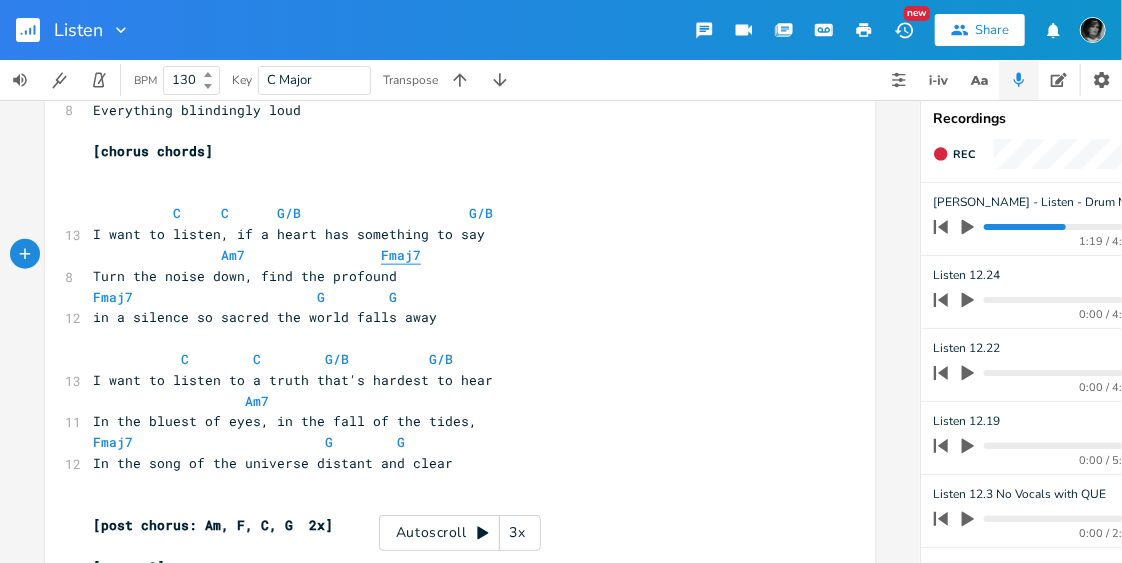 click on "Fmaj7" at bounding box center (401, 255) 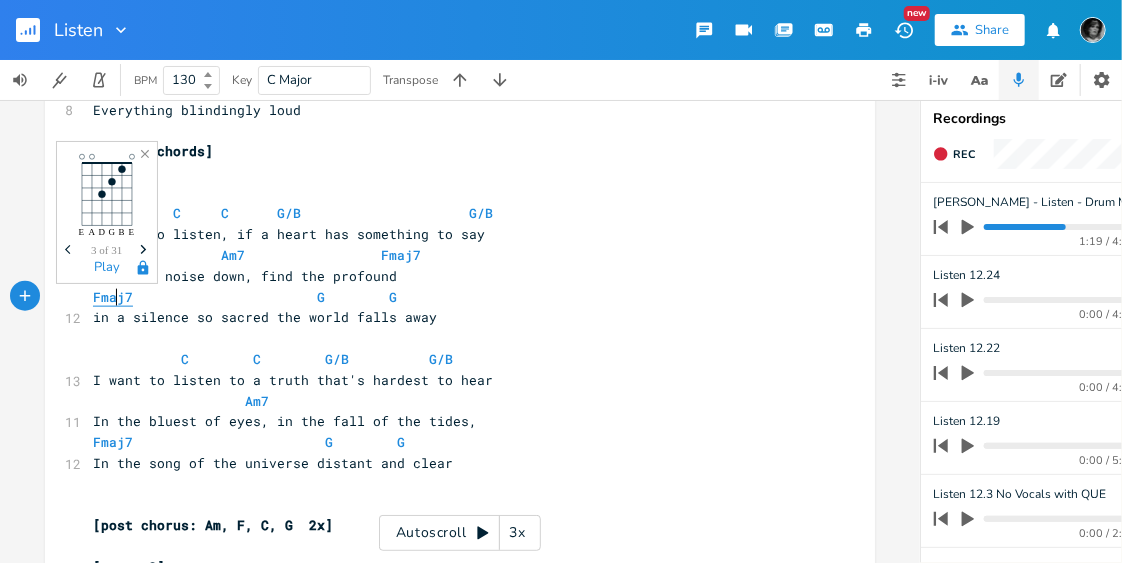 click on "Fmaj7" at bounding box center (113, 297) 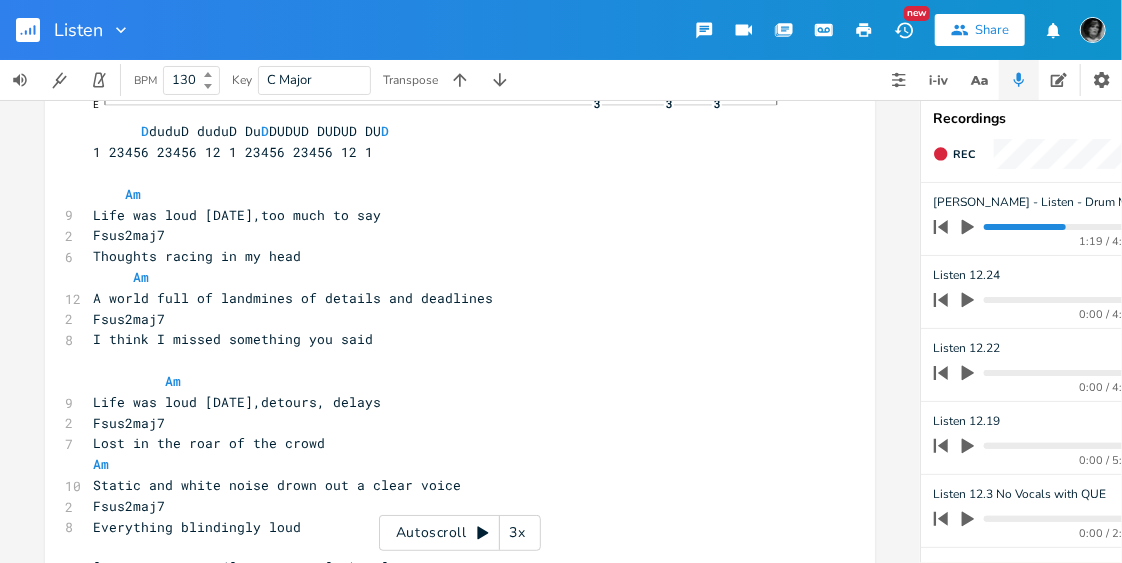 scroll, scrollTop: 296, scrollLeft: 0, axis: vertical 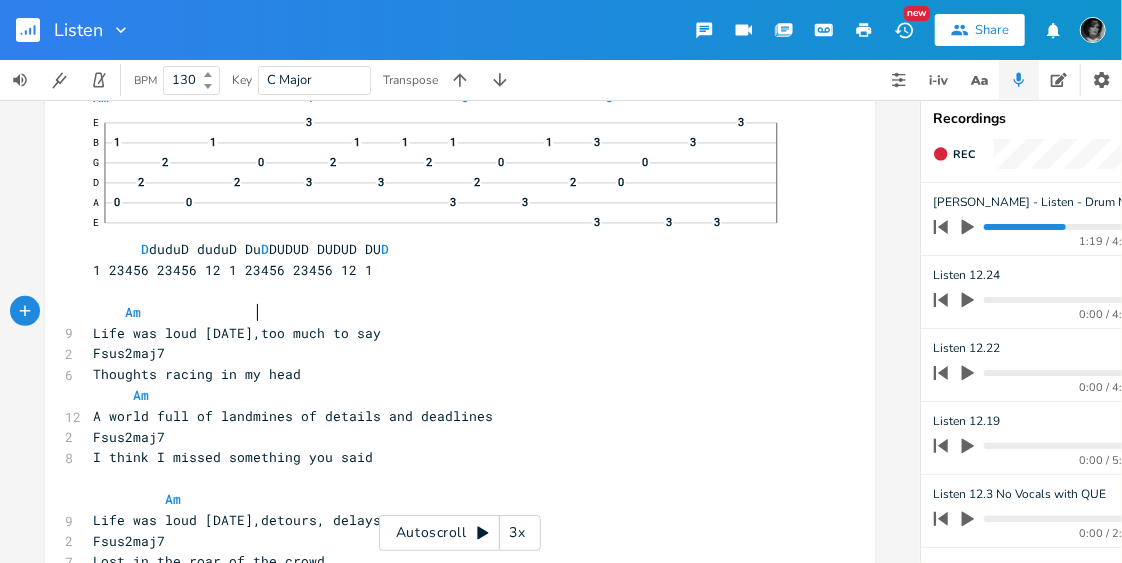click on "Am" at bounding box center [450, 312] 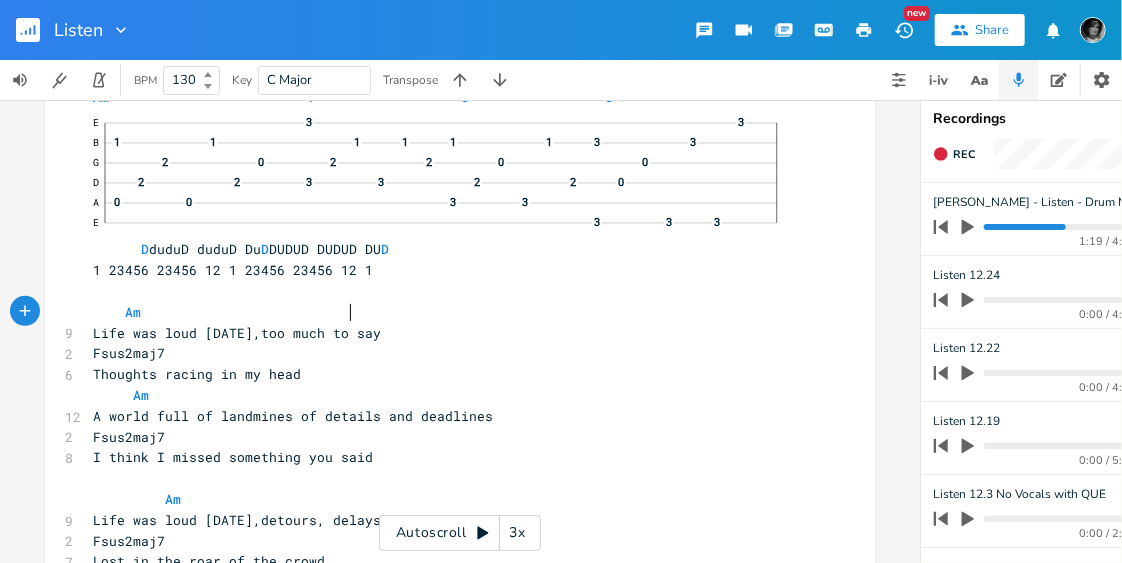 scroll, scrollTop: 0, scrollLeft: 42, axis: horizontal 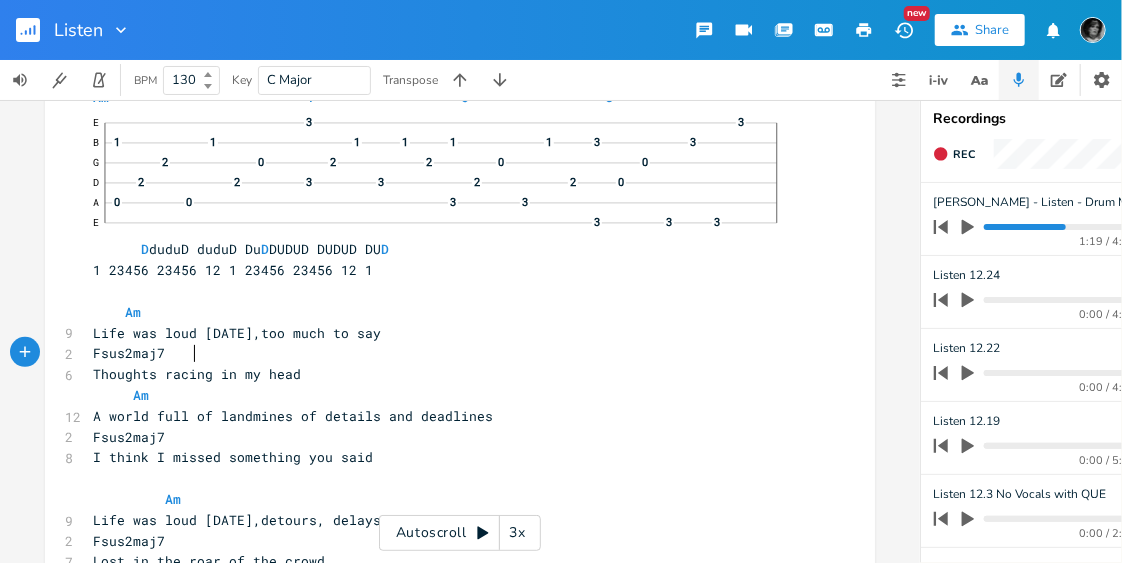 click on "Fsus2maj7" at bounding box center [129, 353] 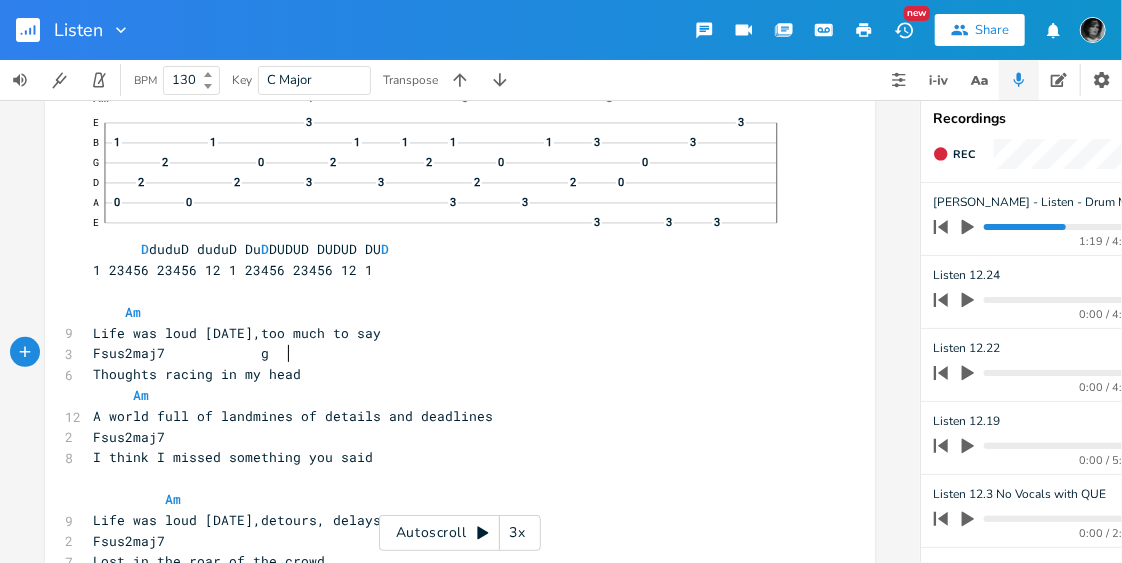 scroll, scrollTop: 0, scrollLeft: 44, axis: horizontal 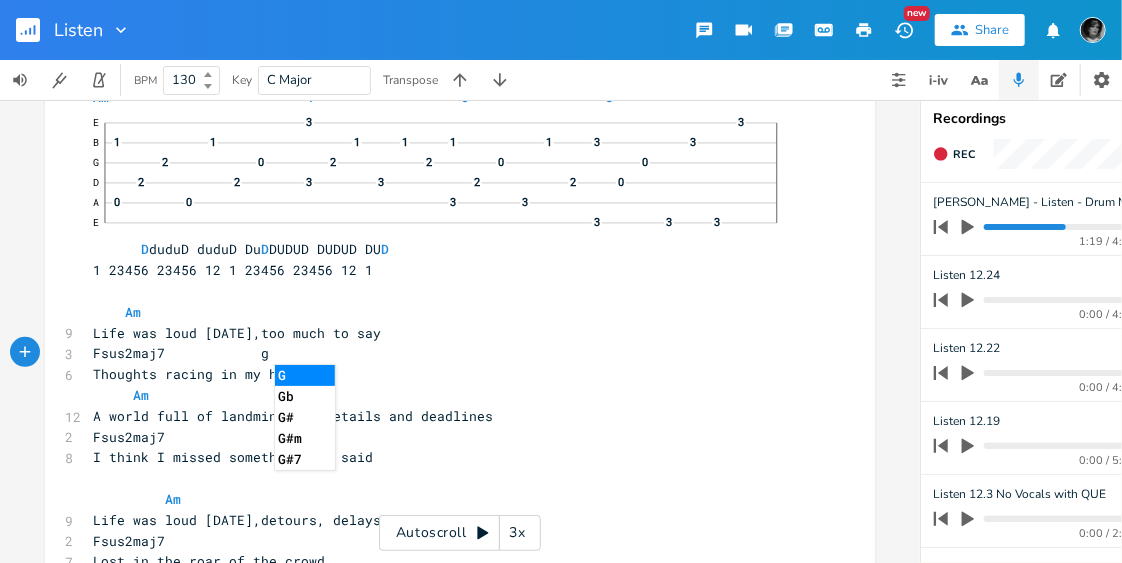 type on "g" 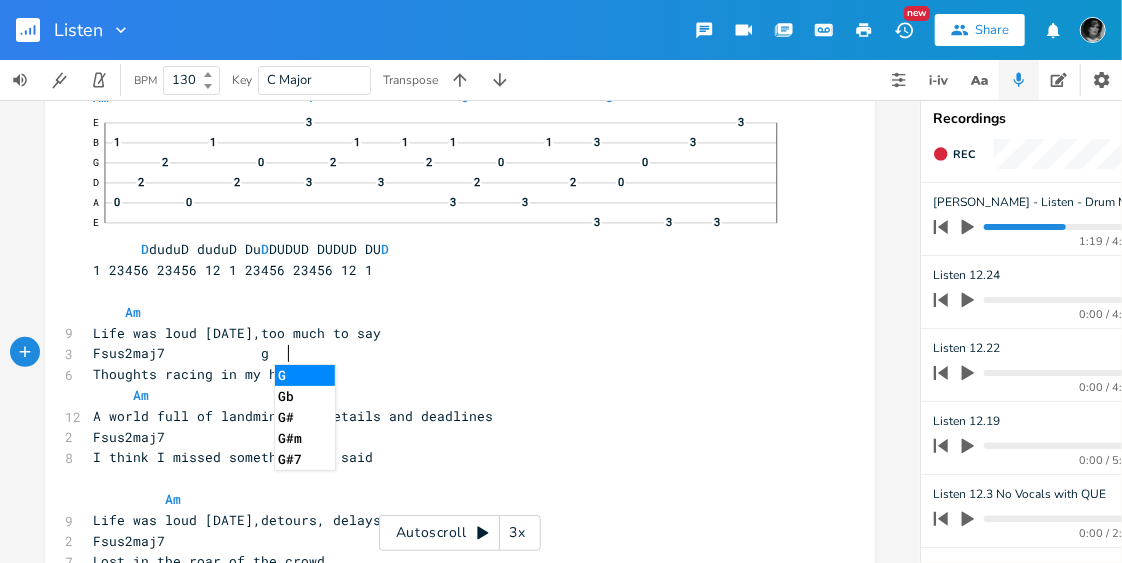 click on "G" at bounding box center [305, 375] 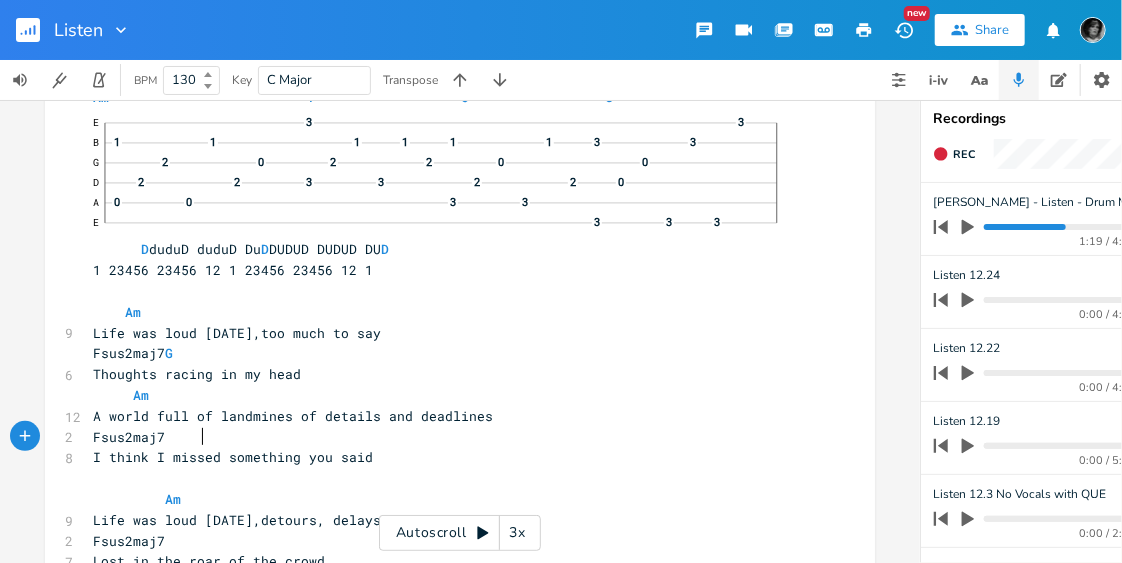 click on "Fsus2maj7" at bounding box center (450, 437) 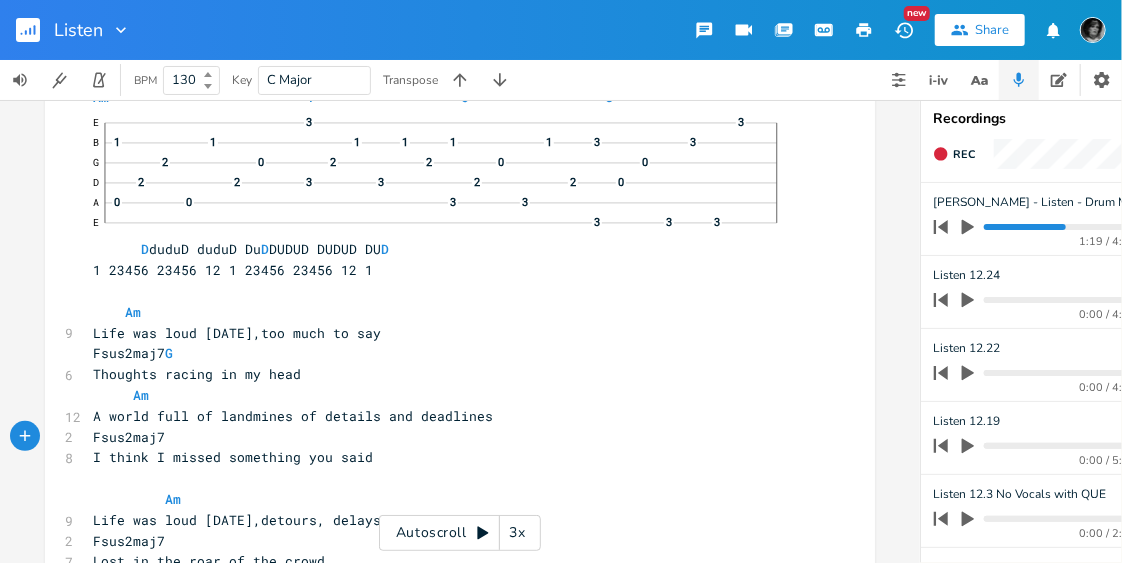 scroll, scrollTop: 0, scrollLeft: 68, axis: horizontal 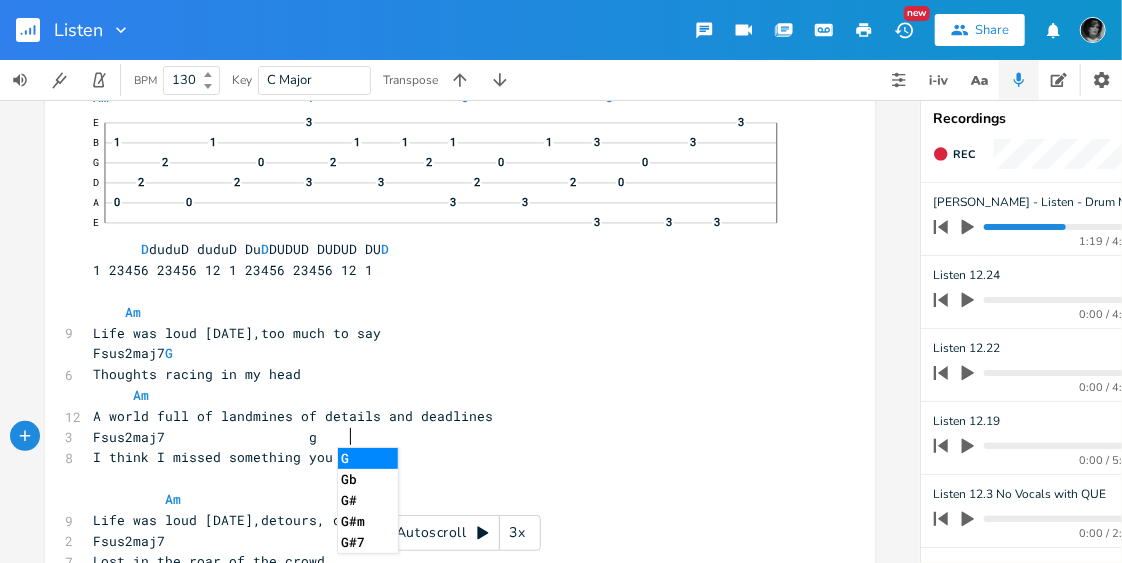 type on "g" 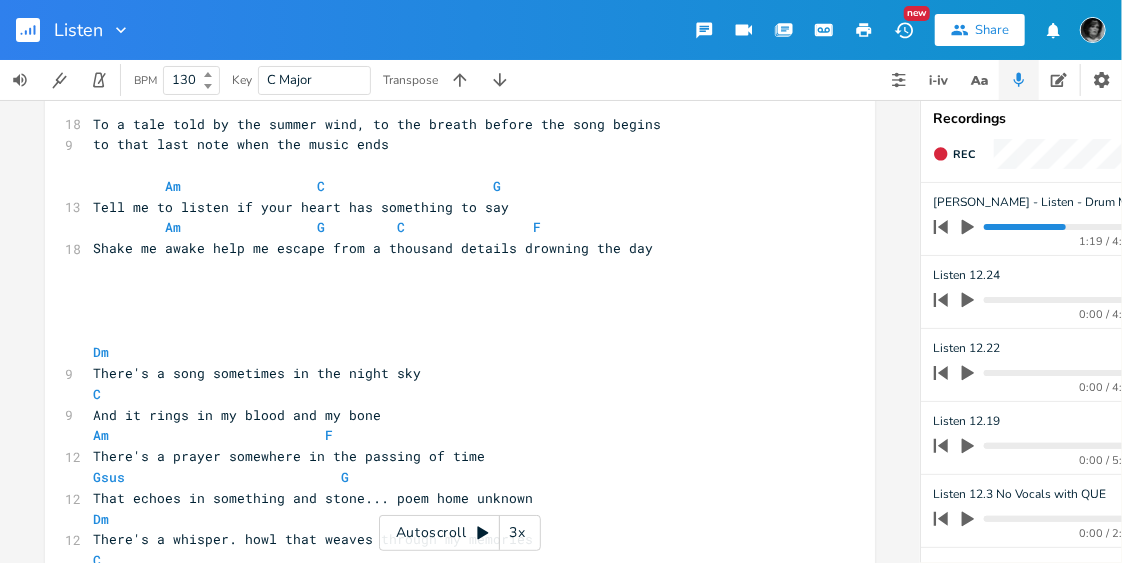 scroll, scrollTop: 6435, scrollLeft: 0, axis: vertical 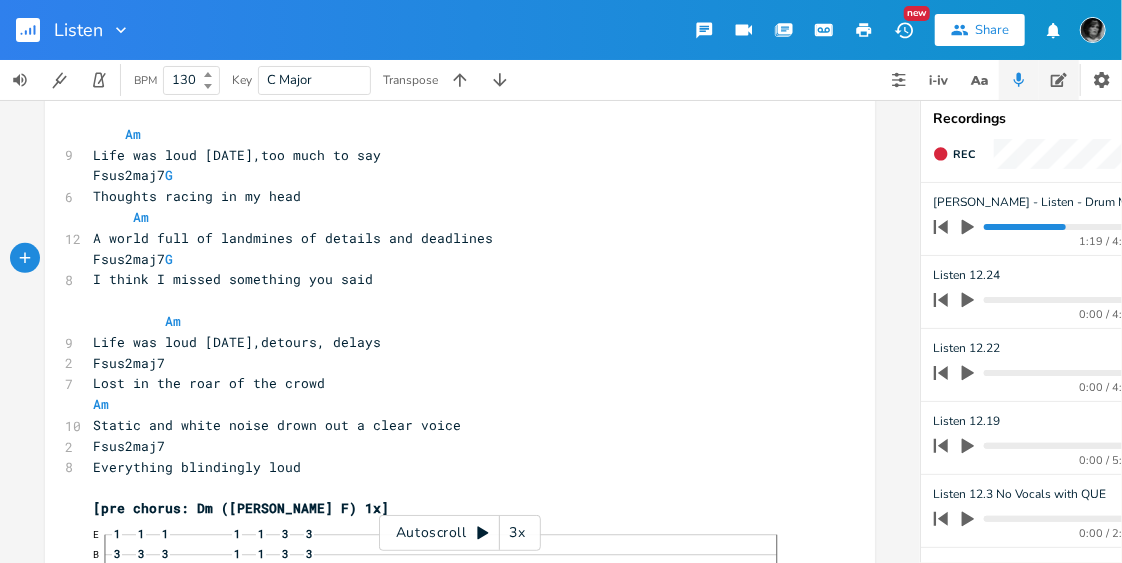 click 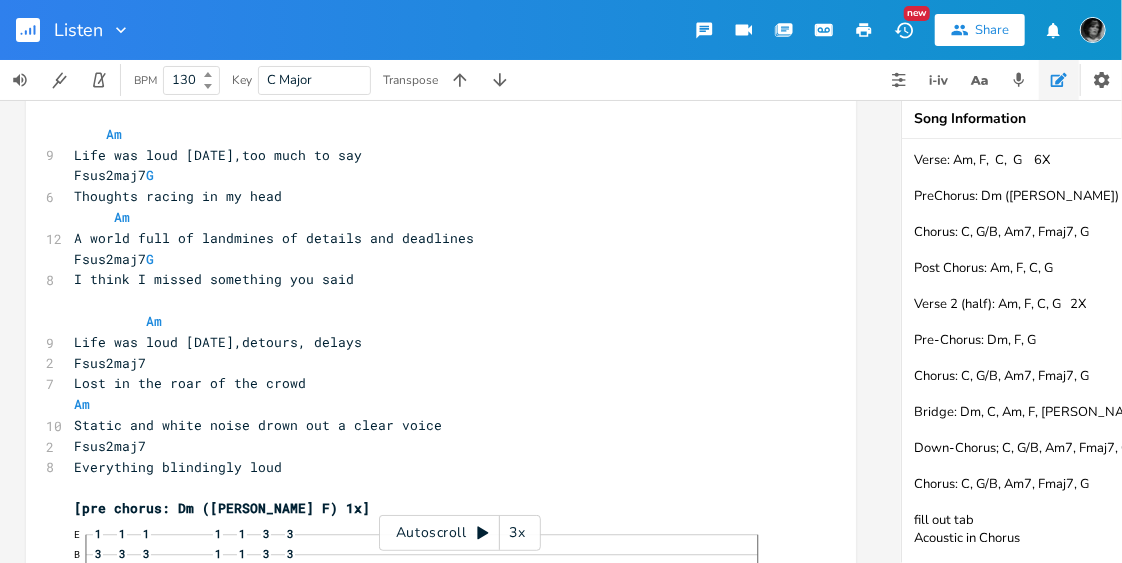 scroll, scrollTop: 0, scrollLeft: 0, axis: both 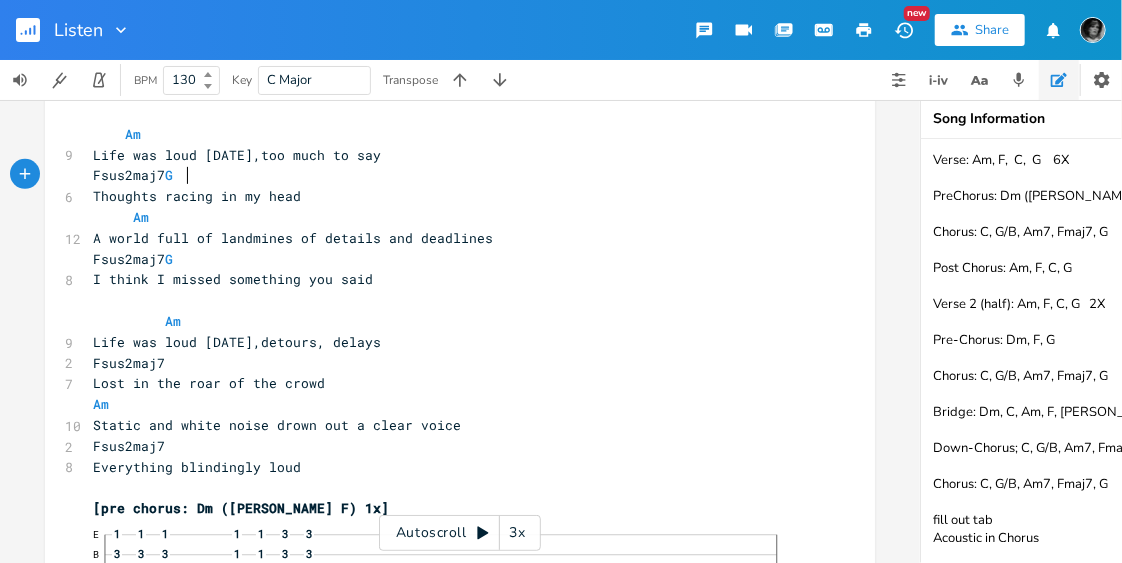 click on "Fsus2maj7             G" at bounding box center [245, 175] 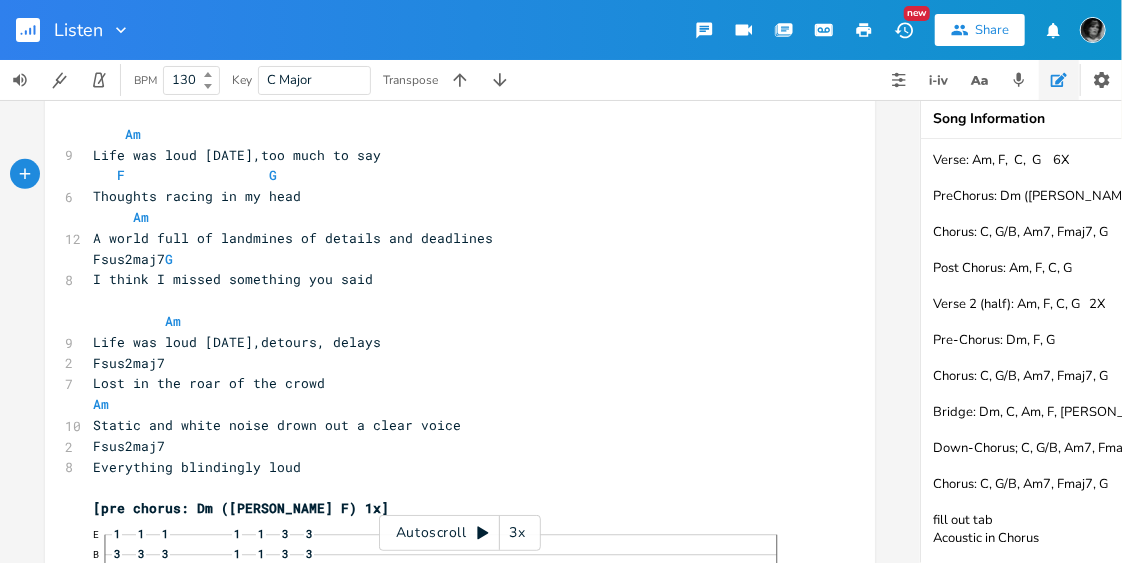 scroll, scrollTop: 0, scrollLeft: 22, axis: horizontal 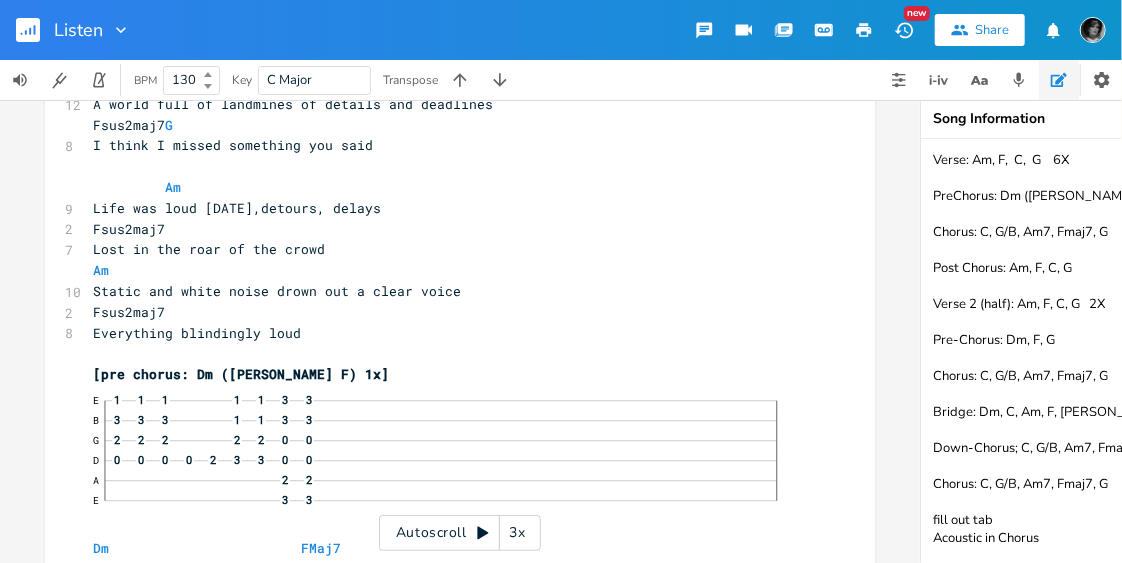 click on "Fsus2maj7" at bounding box center [450, 229] 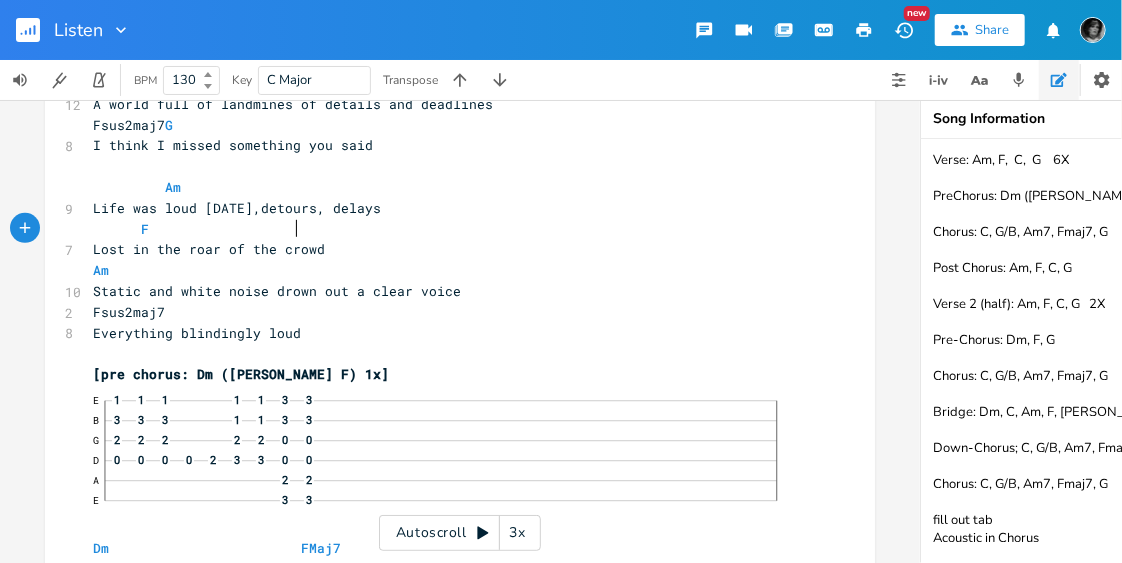scroll, scrollTop: 0, scrollLeft: 71, axis: horizontal 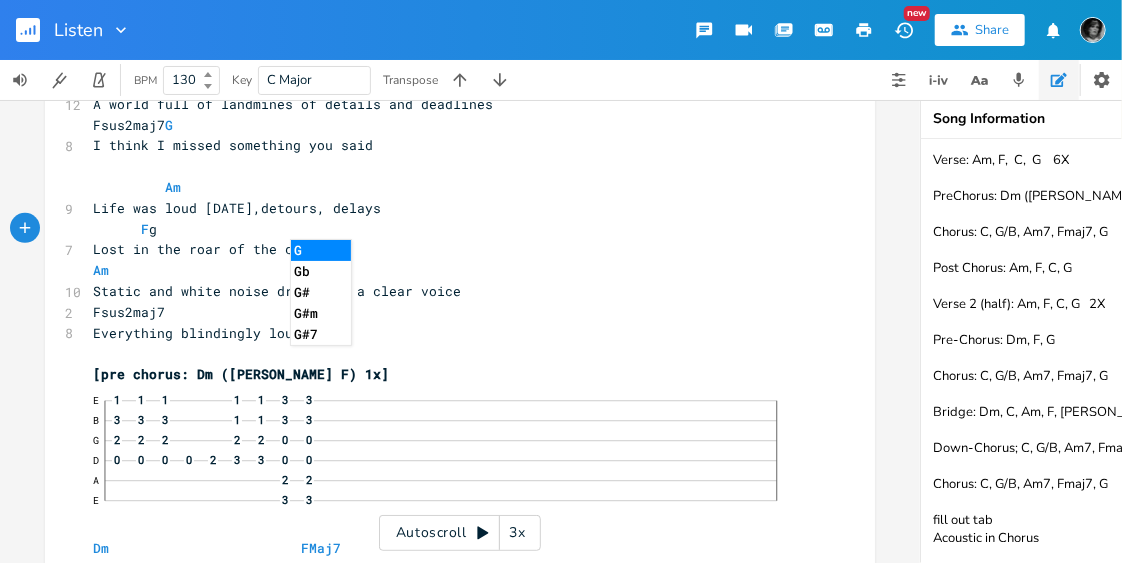 type on "g" 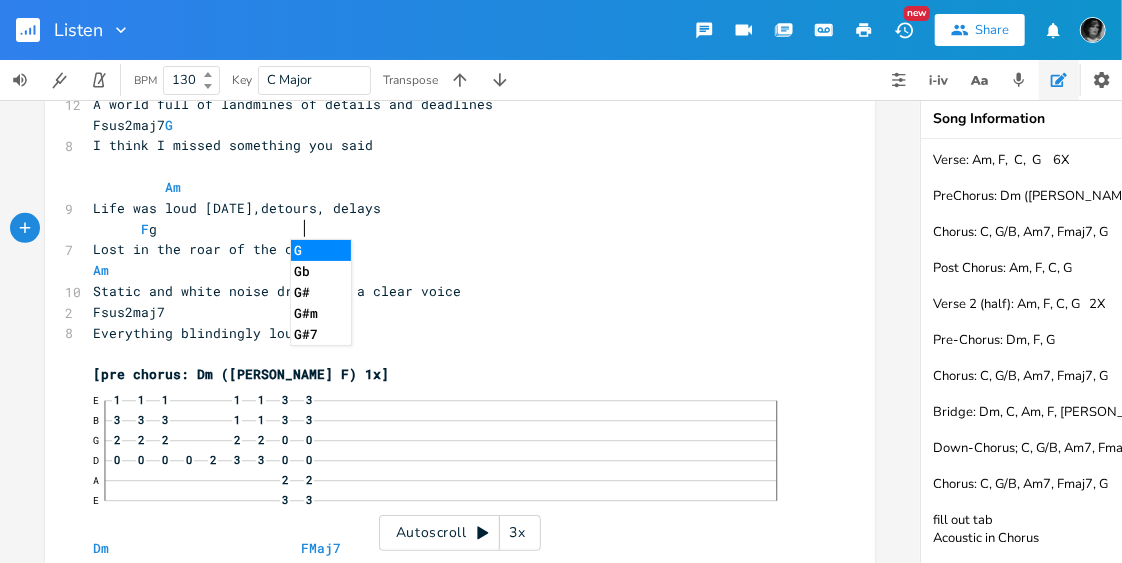click on "G" at bounding box center [321, 250] 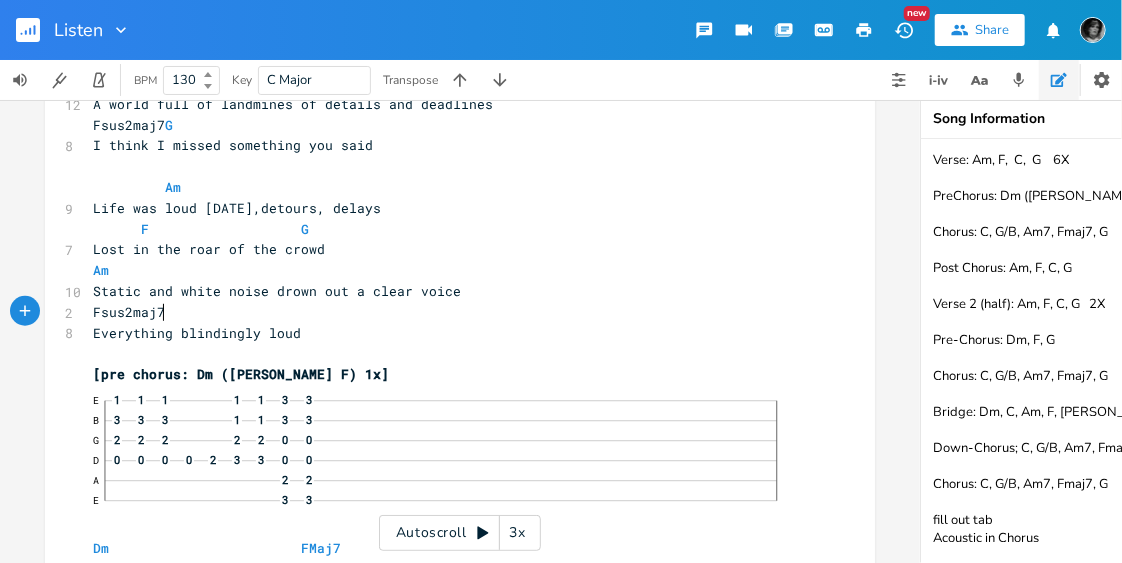 click on "Fsus2maj7" at bounding box center [450, 312] 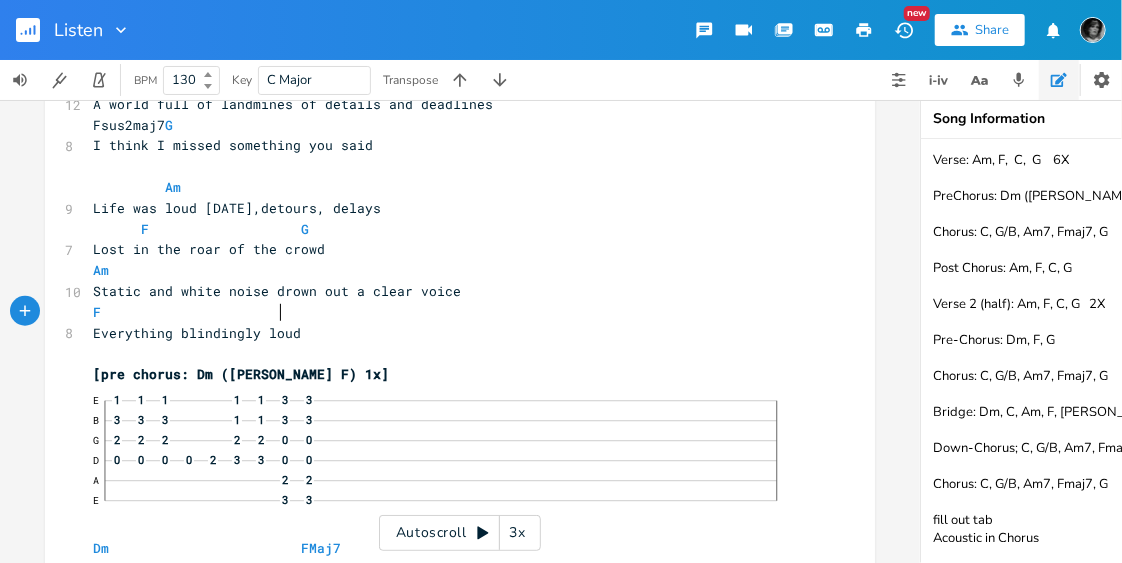 scroll, scrollTop: 0, scrollLeft: 85, axis: horizontal 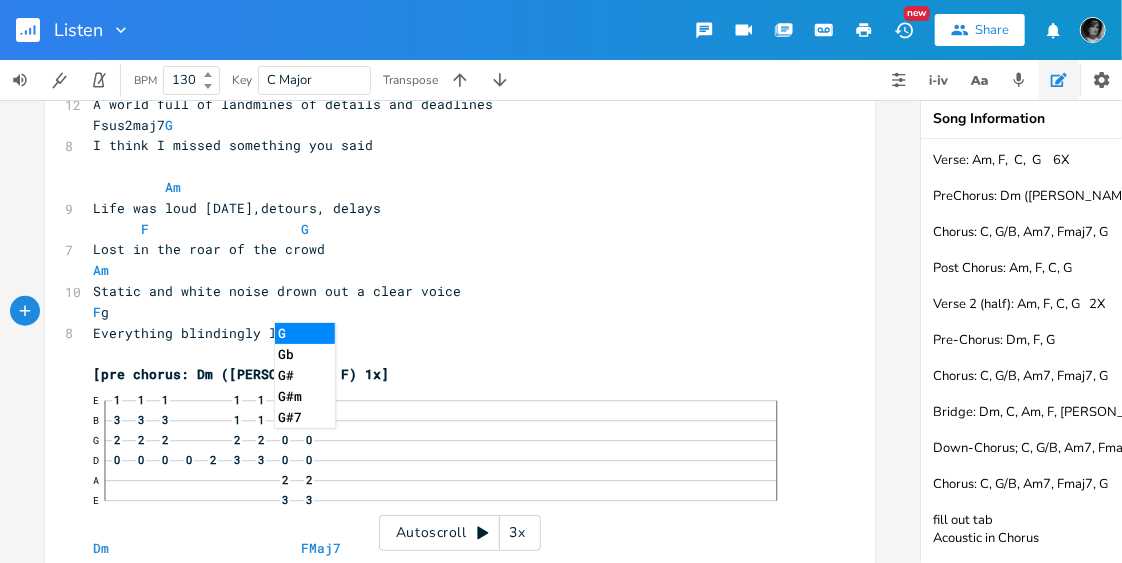 type on "g" 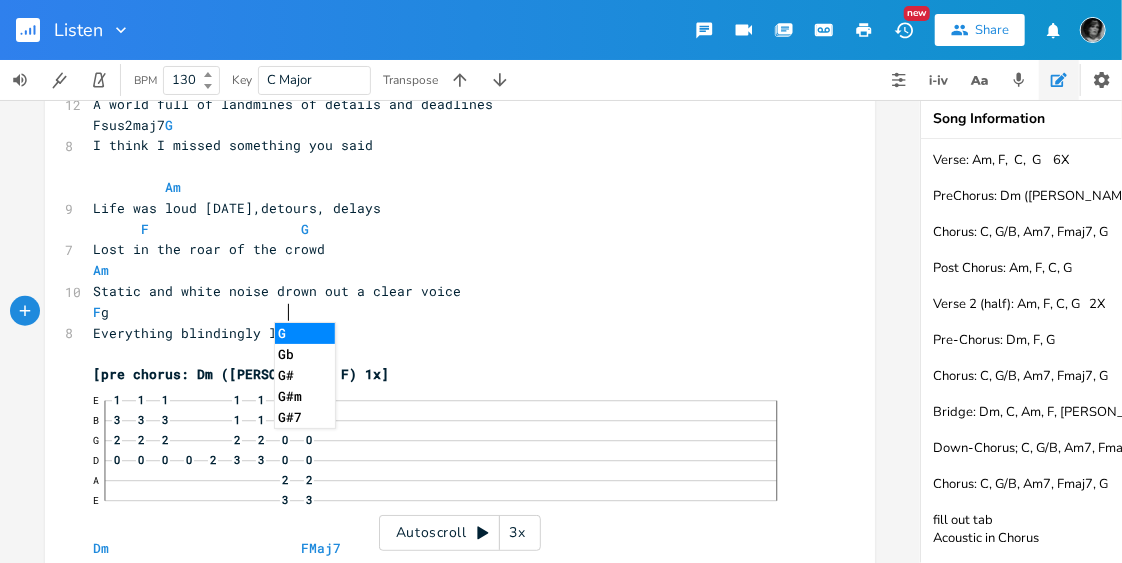 click on "G" at bounding box center [305, 333] 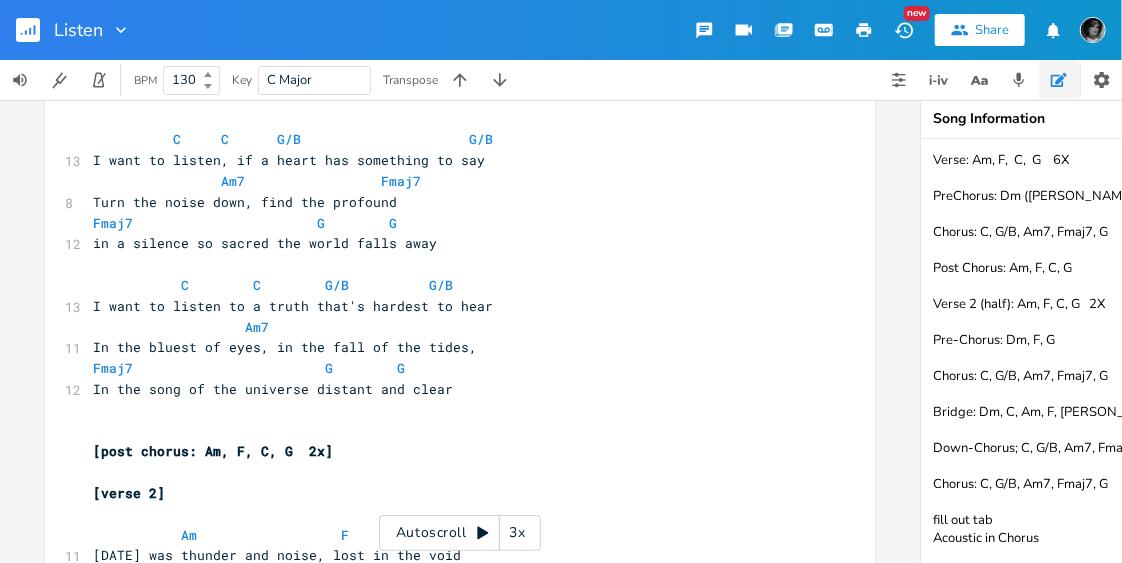 scroll, scrollTop: 1067, scrollLeft: 0, axis: vertical 